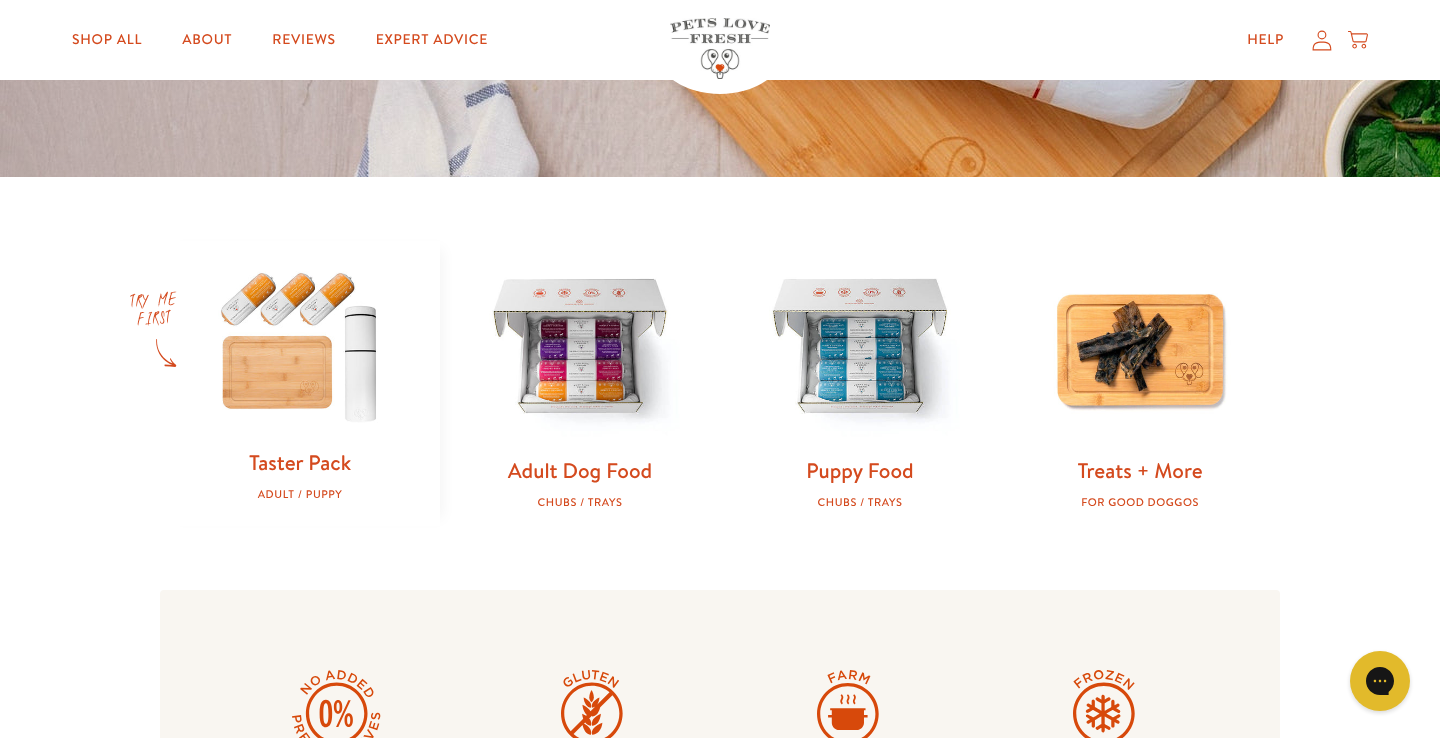 scroll, scrollTop: 487, scrollLeft: 0, axis: vertical 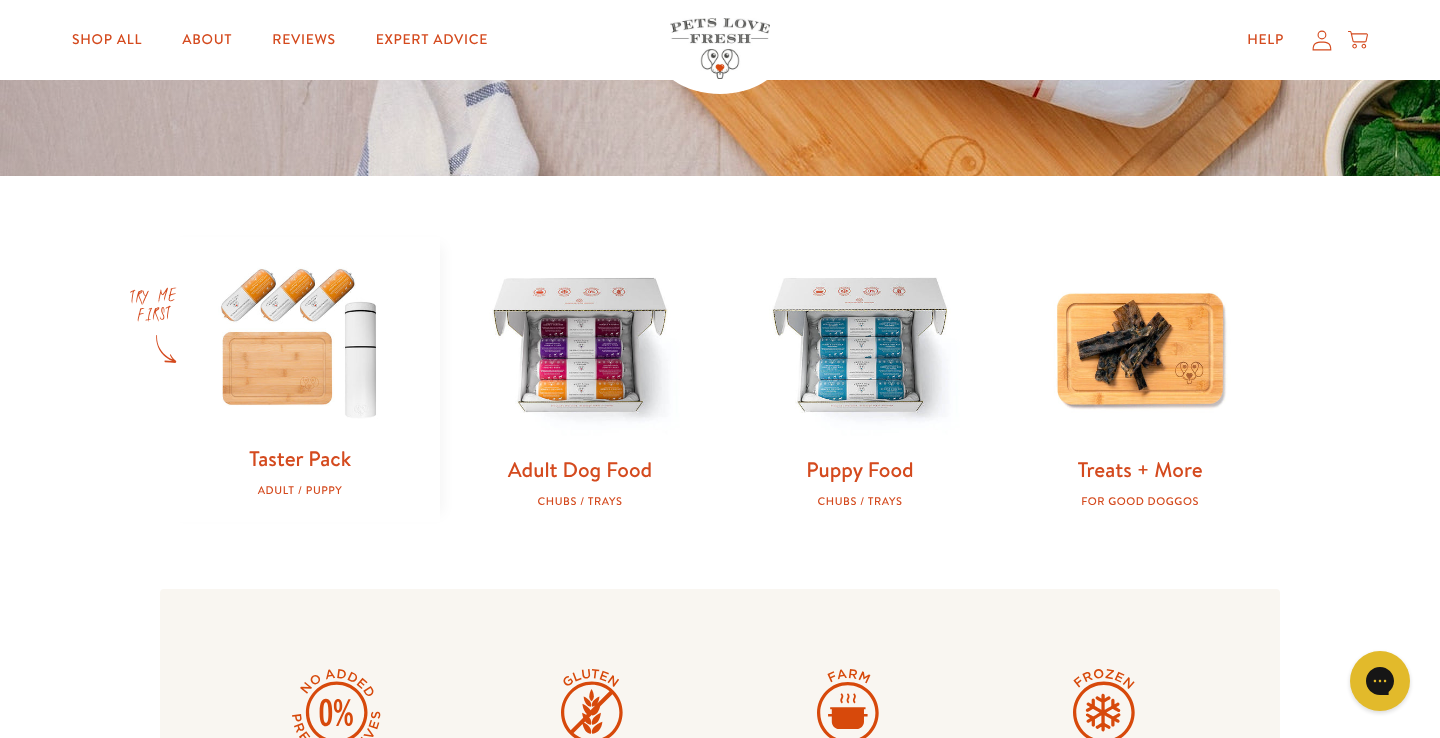 click at bounding box center [300, 340] 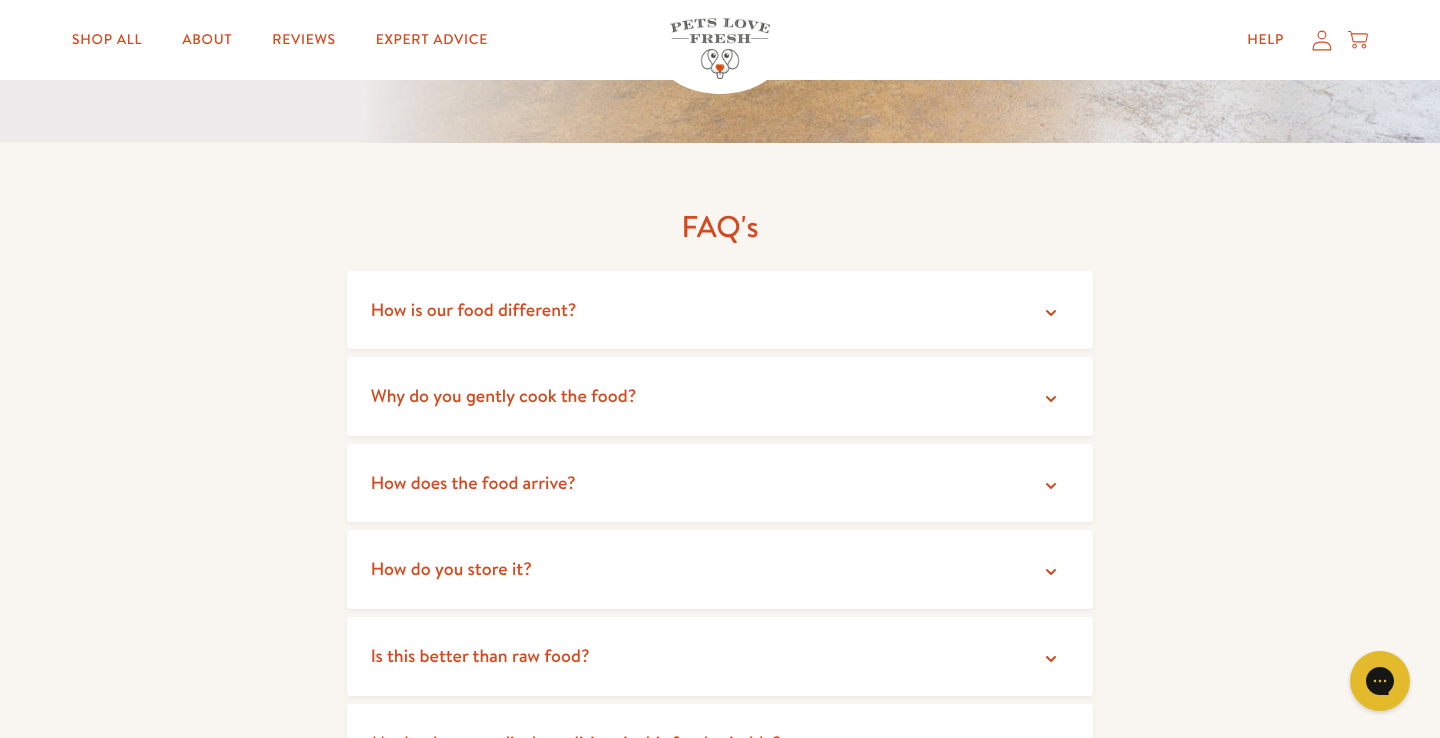 scroll, scrollTop: 3527, scrollLeft: 0, axis: vertical 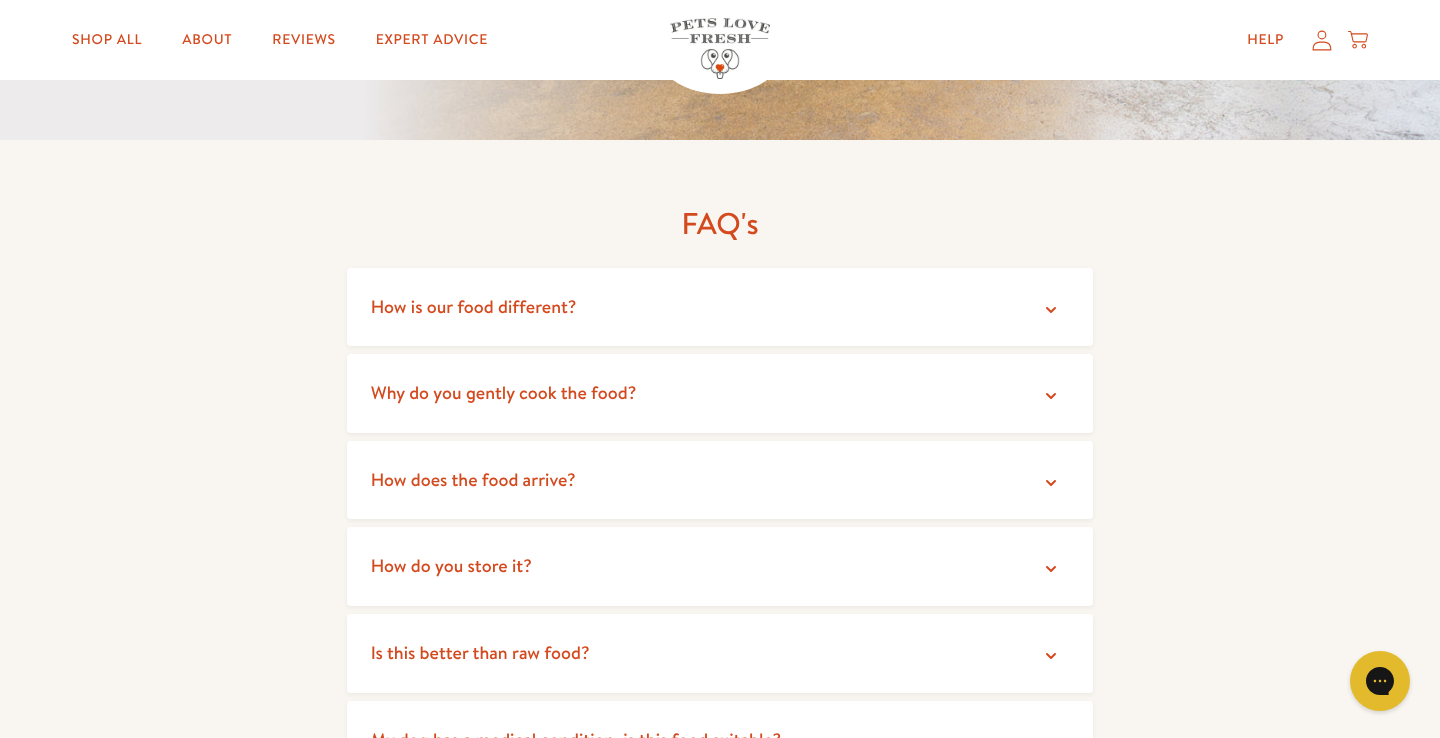 click 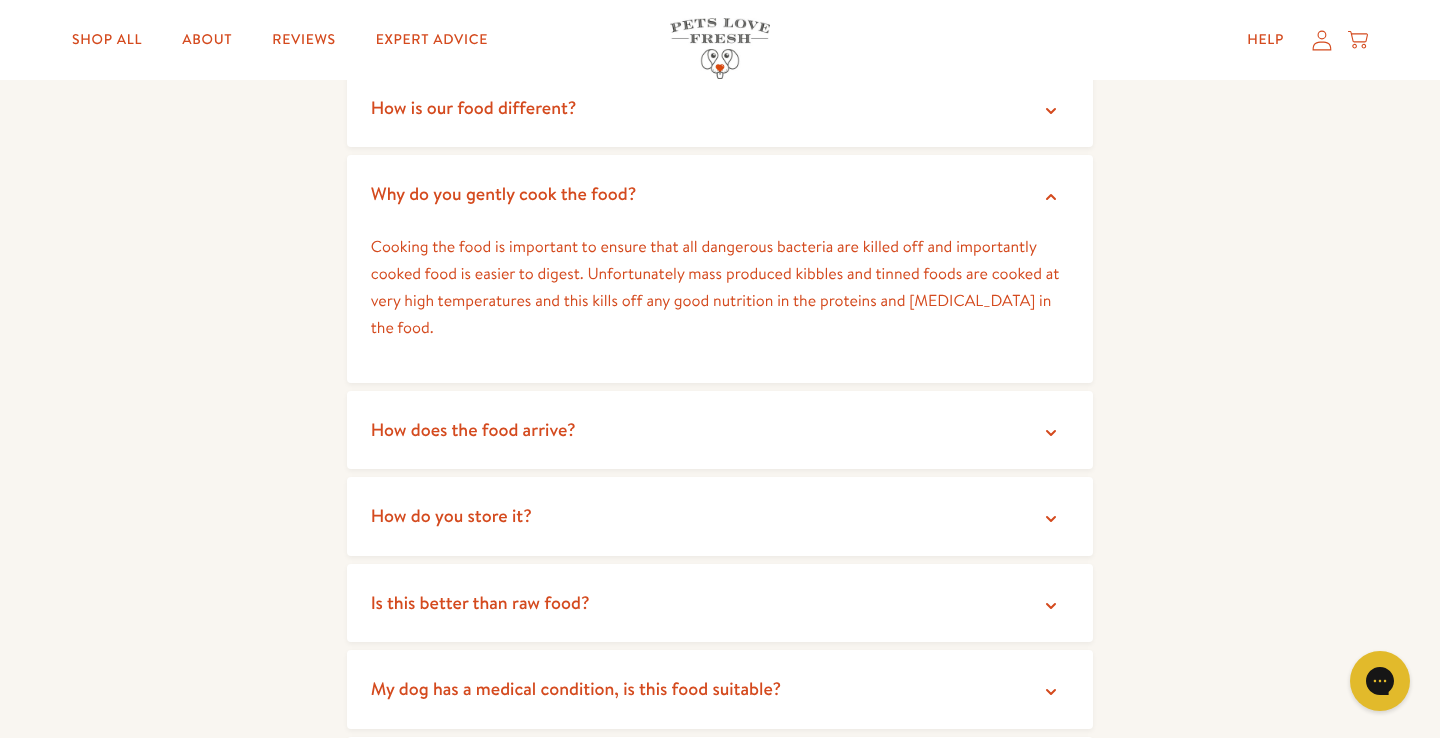 scroll, scrollTop: 3737, scrollLeft: 0, axis: vertical 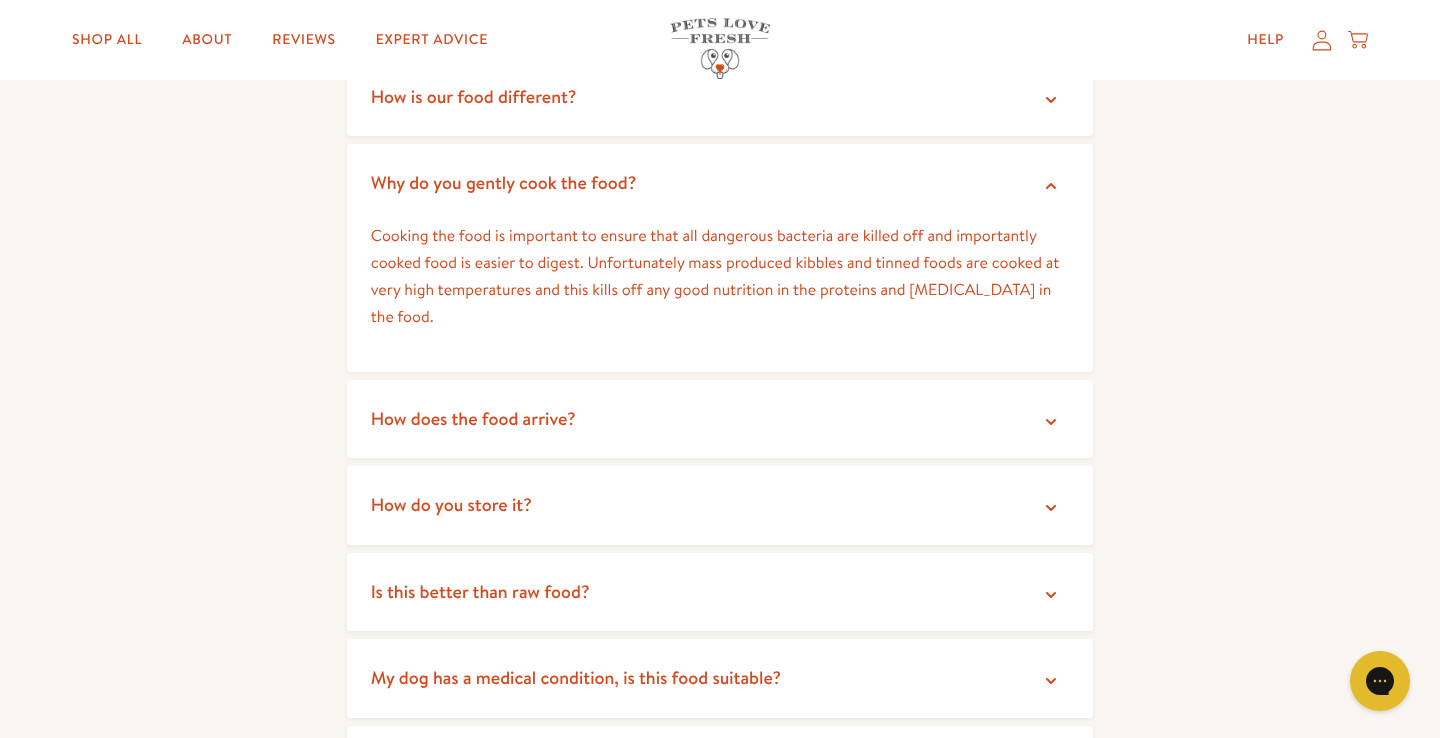 click on "How do you store it?" at bounding box center [720, 505] 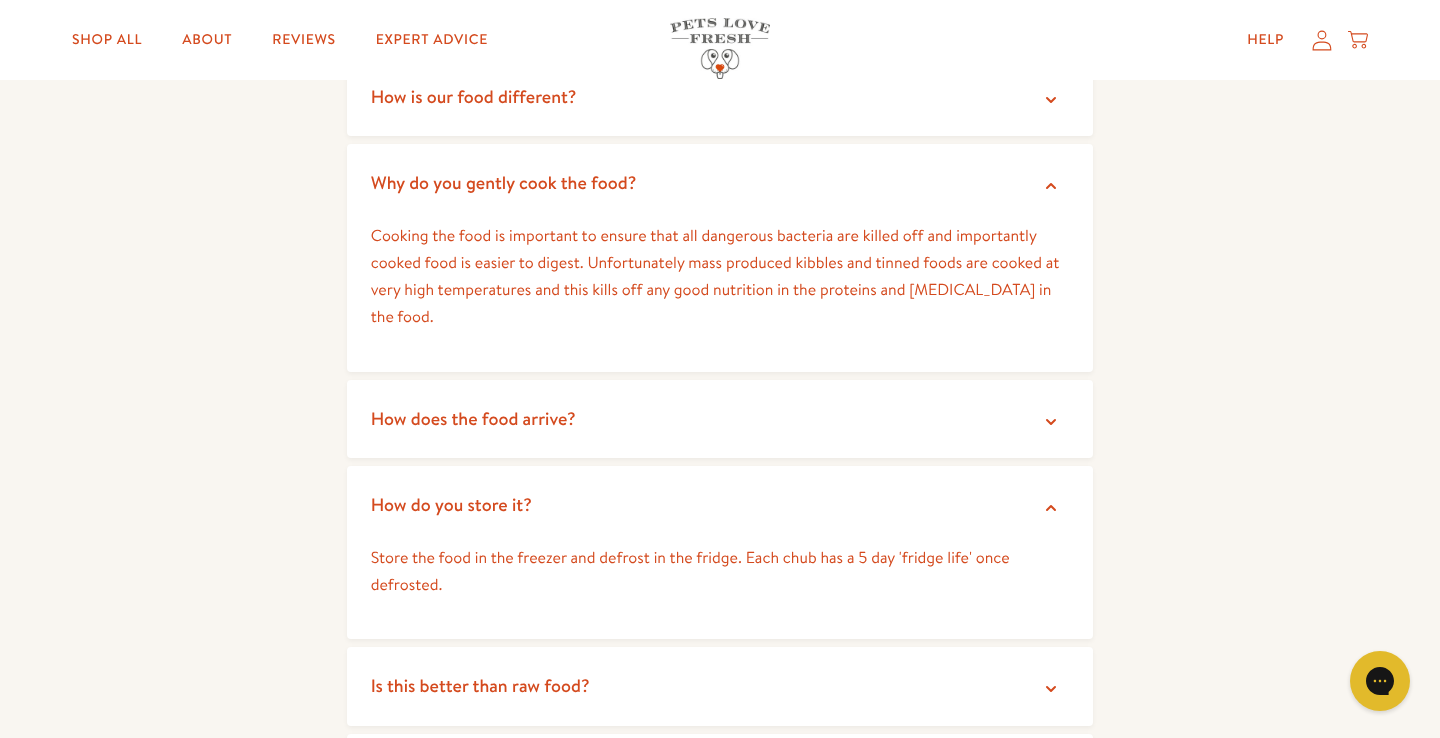 click 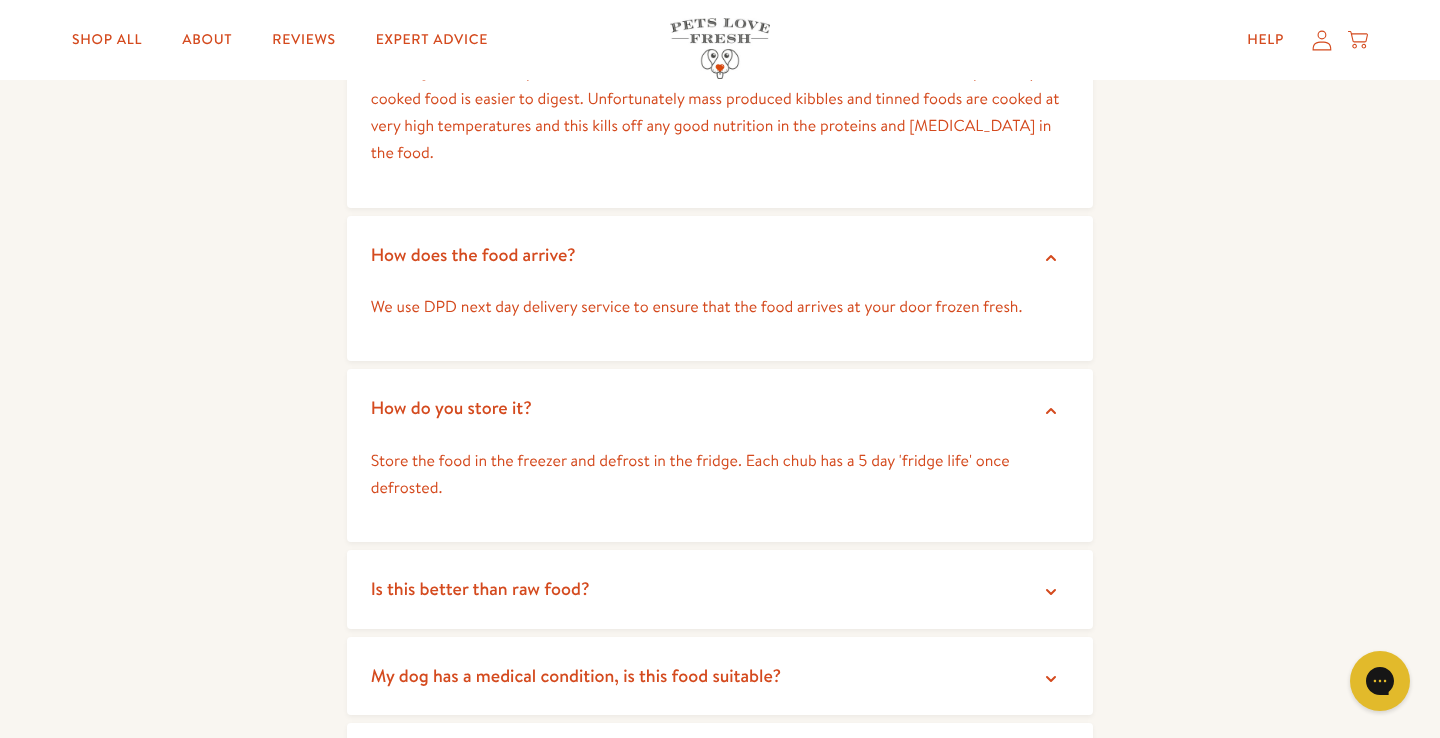 scroll, scrollTop: 3908, scrollLeft: 0, axis: vertical 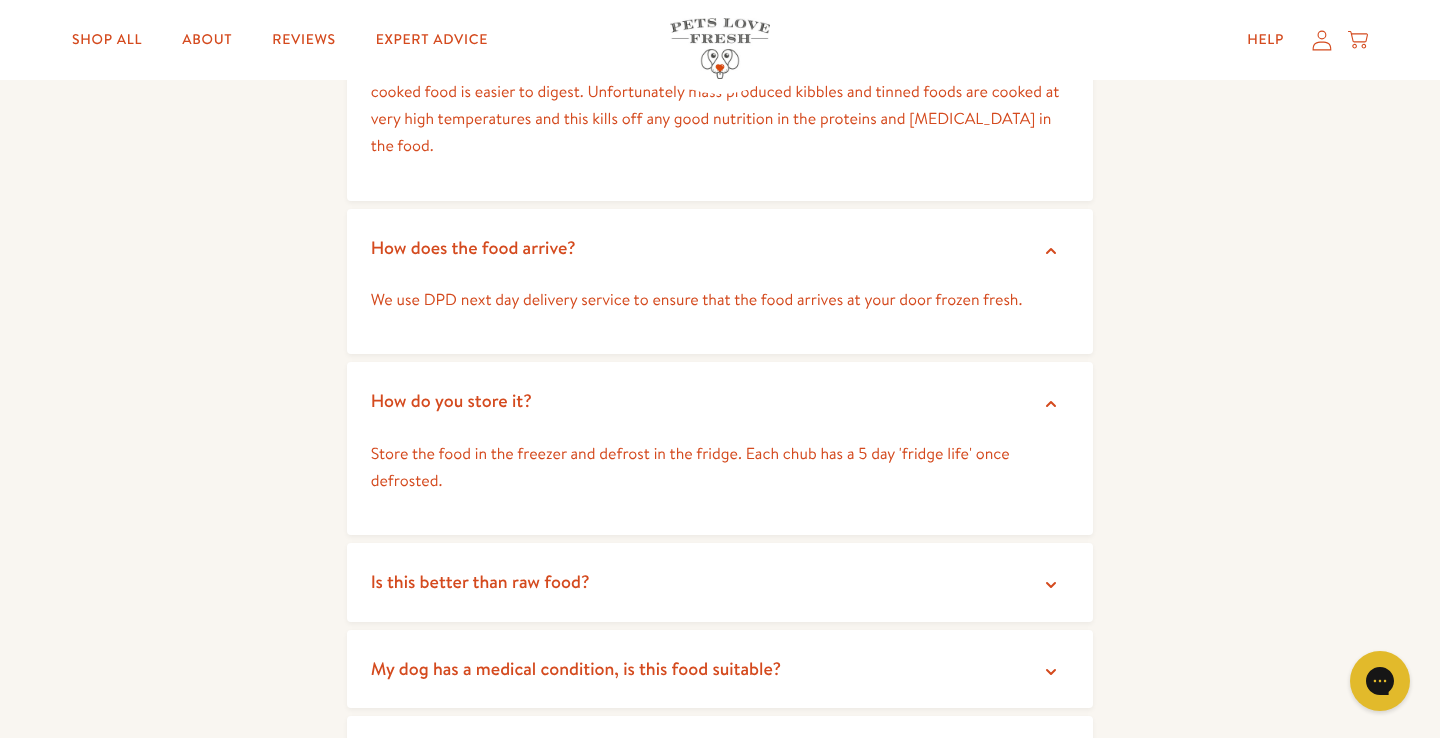 click 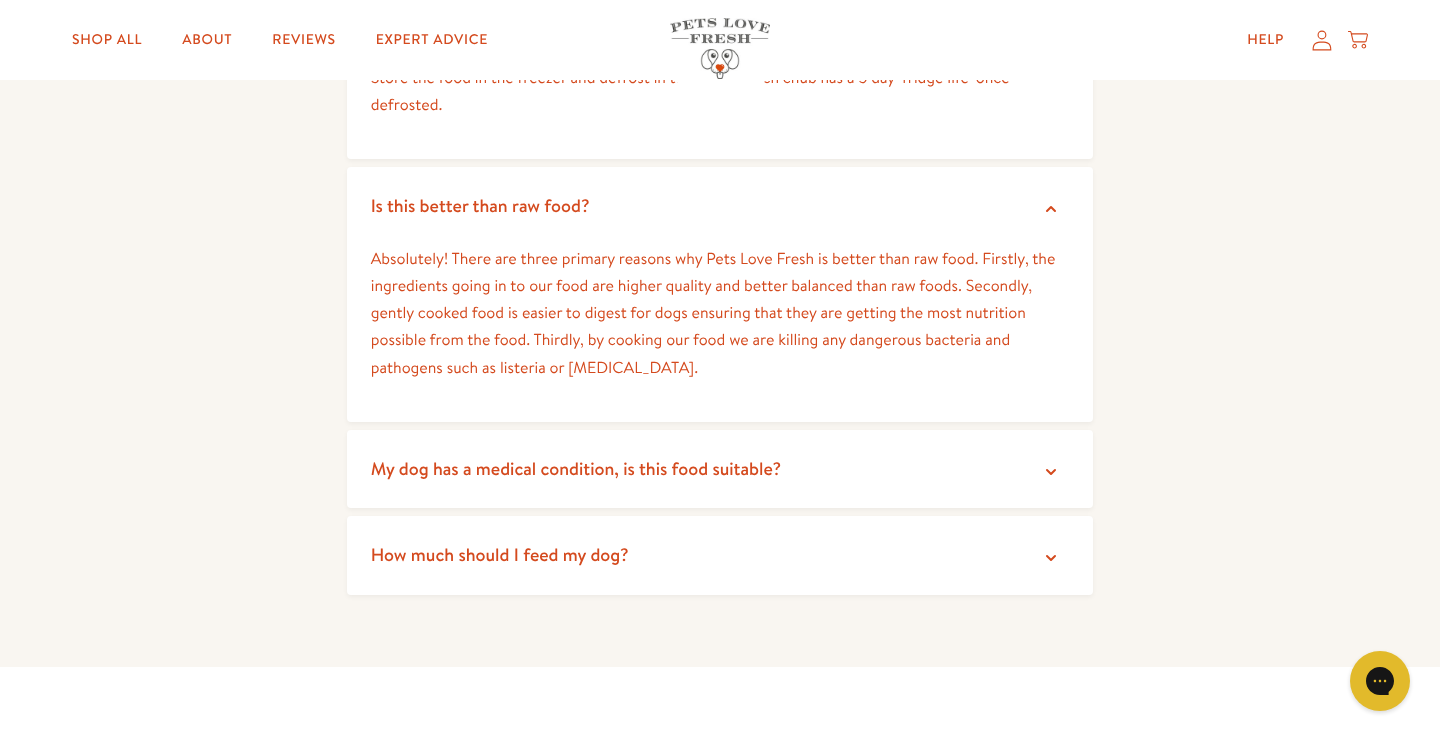 scroll, scrollTop: 4300, scrollLeft: 0, axis: vertical 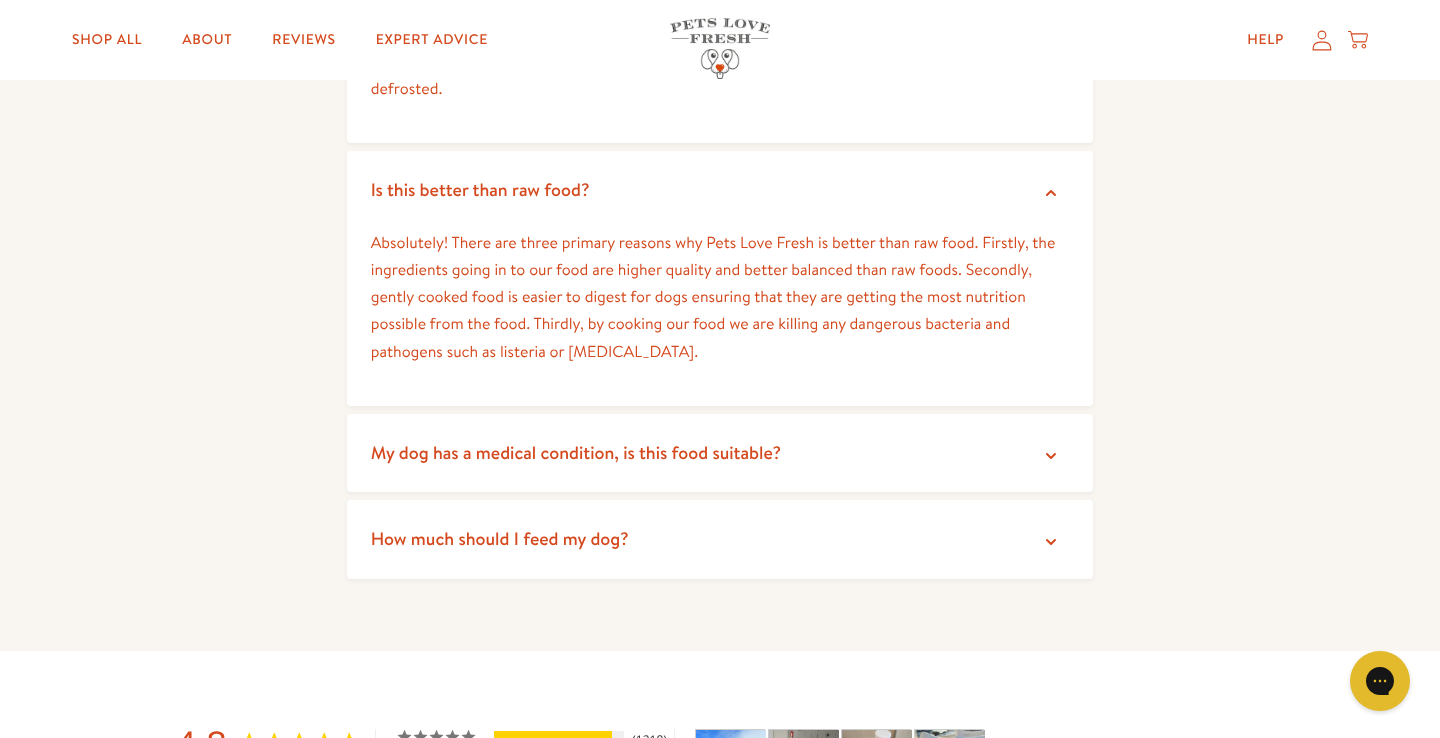 click 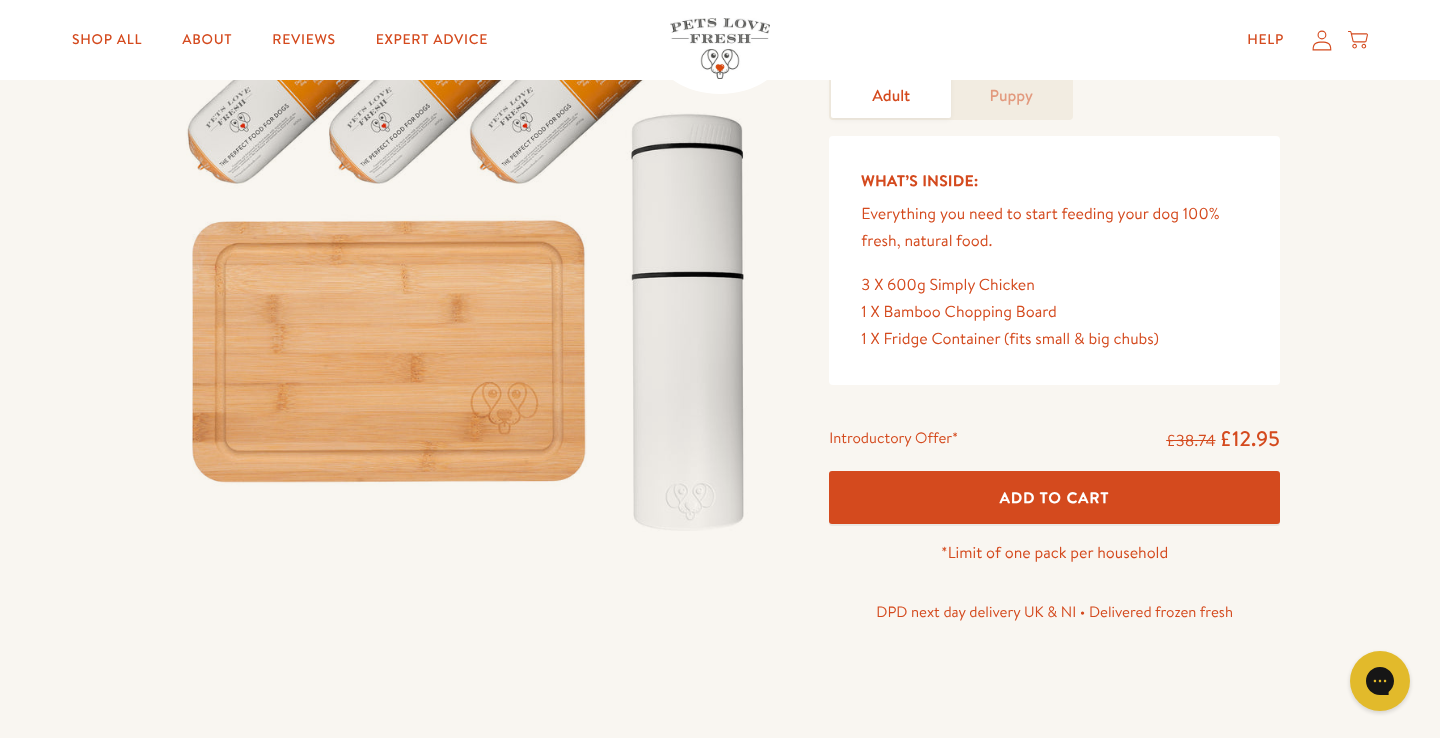 scroll, scrollTop: 222, scrollLeft: 0, axis: vertical 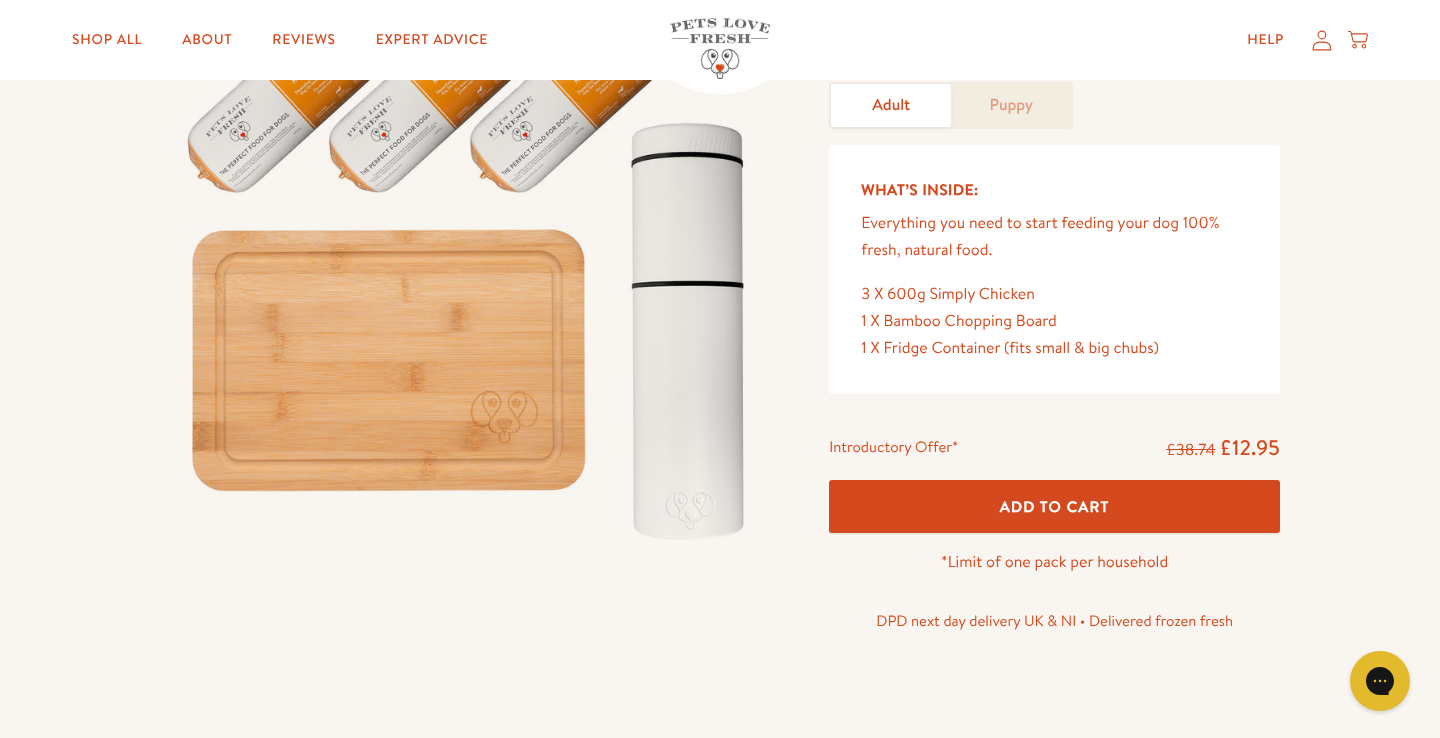 click on "Add To Cart" at bounding box center (1055, 506) 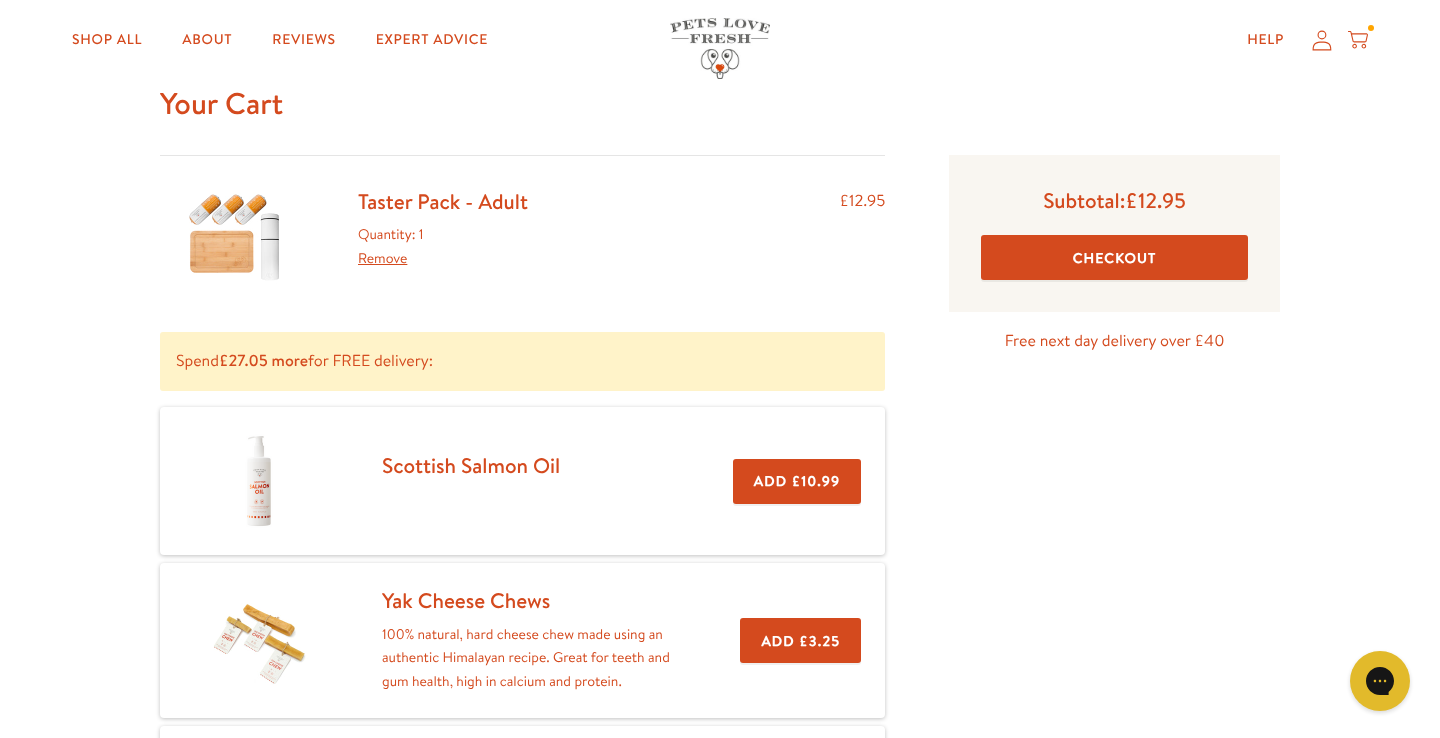 scroll, scrollTop: 64, scrollLeft: 0, axis: vertical 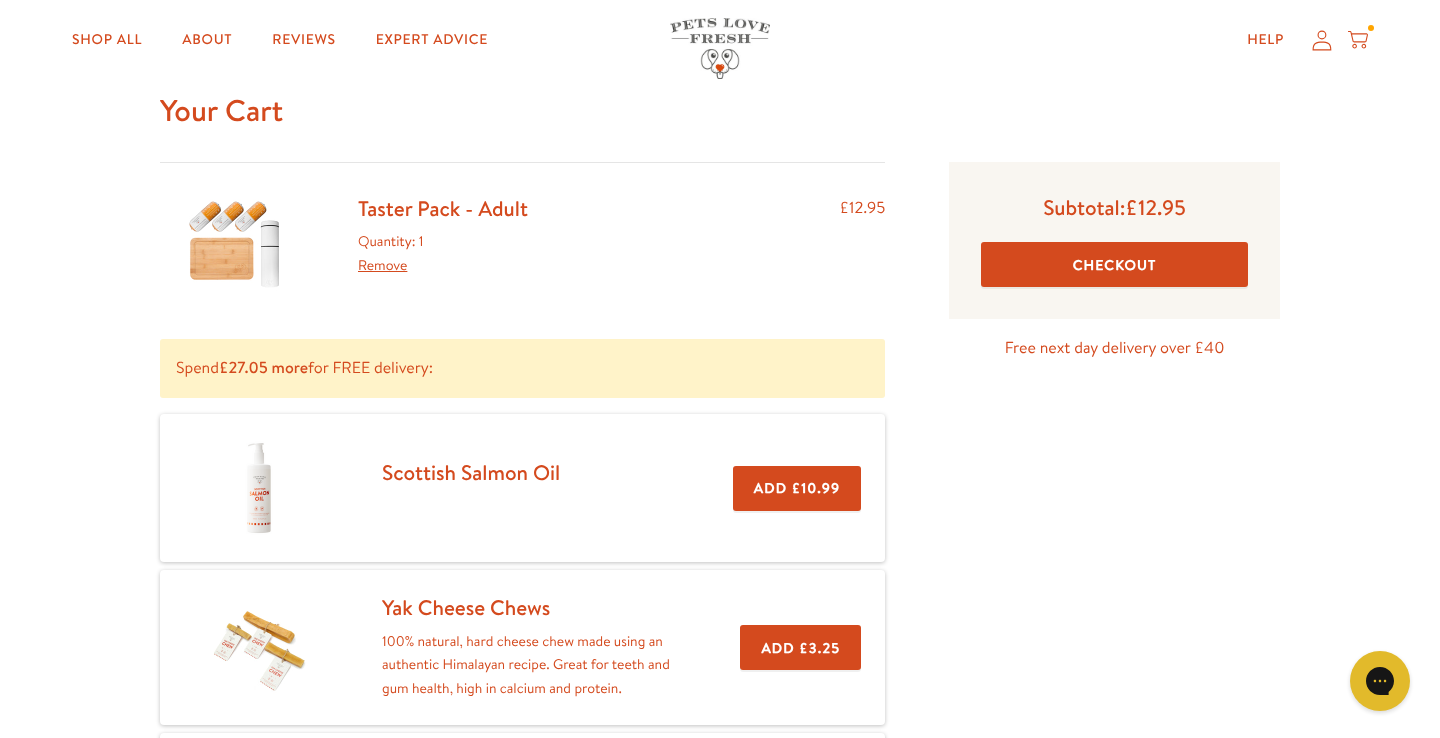 click on "Checkout" at bounding box center [1114, 264] 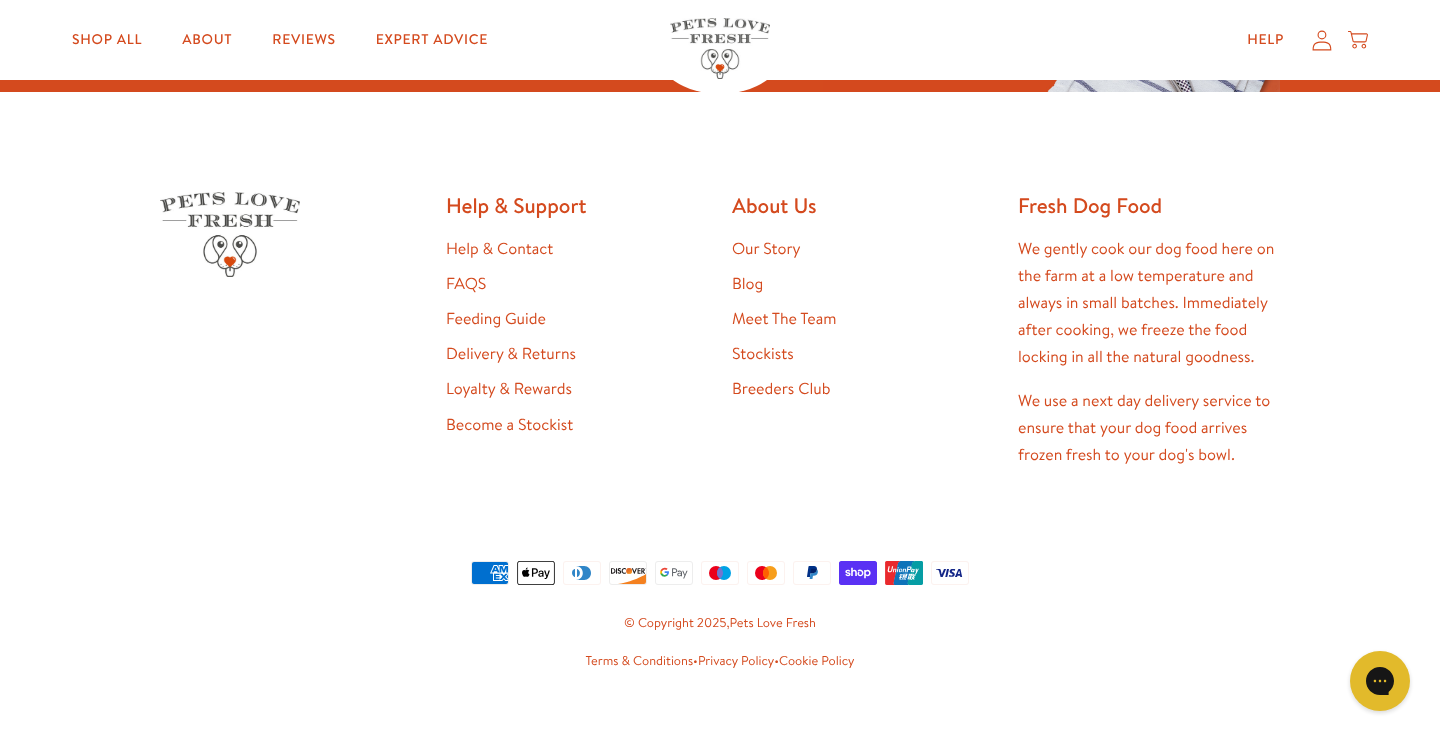 scroll, scrollTop: 3866, scrollLeft: 0, axis: vertical 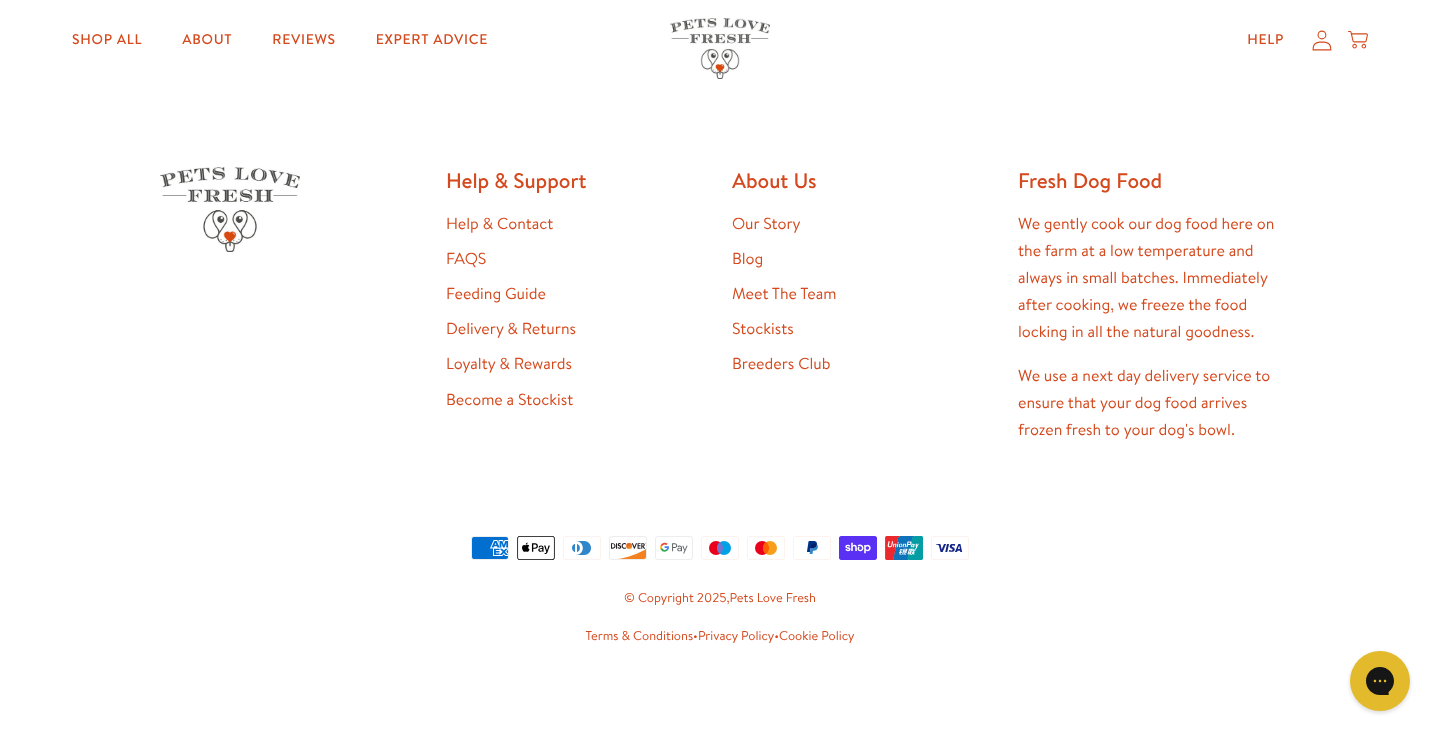 click on "Feeding Guide" at bounding box center [496, 294] 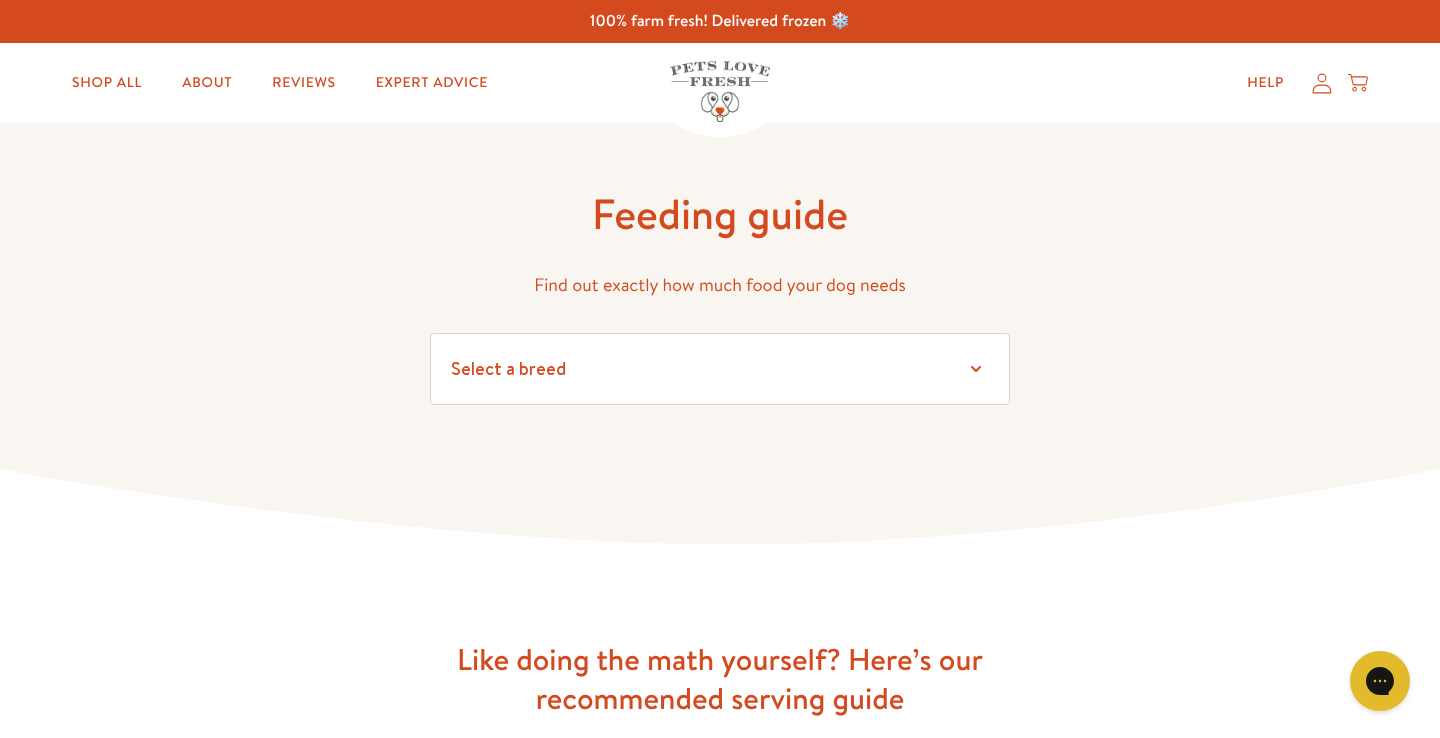 scroll, scrollTop: 0, scrollLeft: 0, axis: both 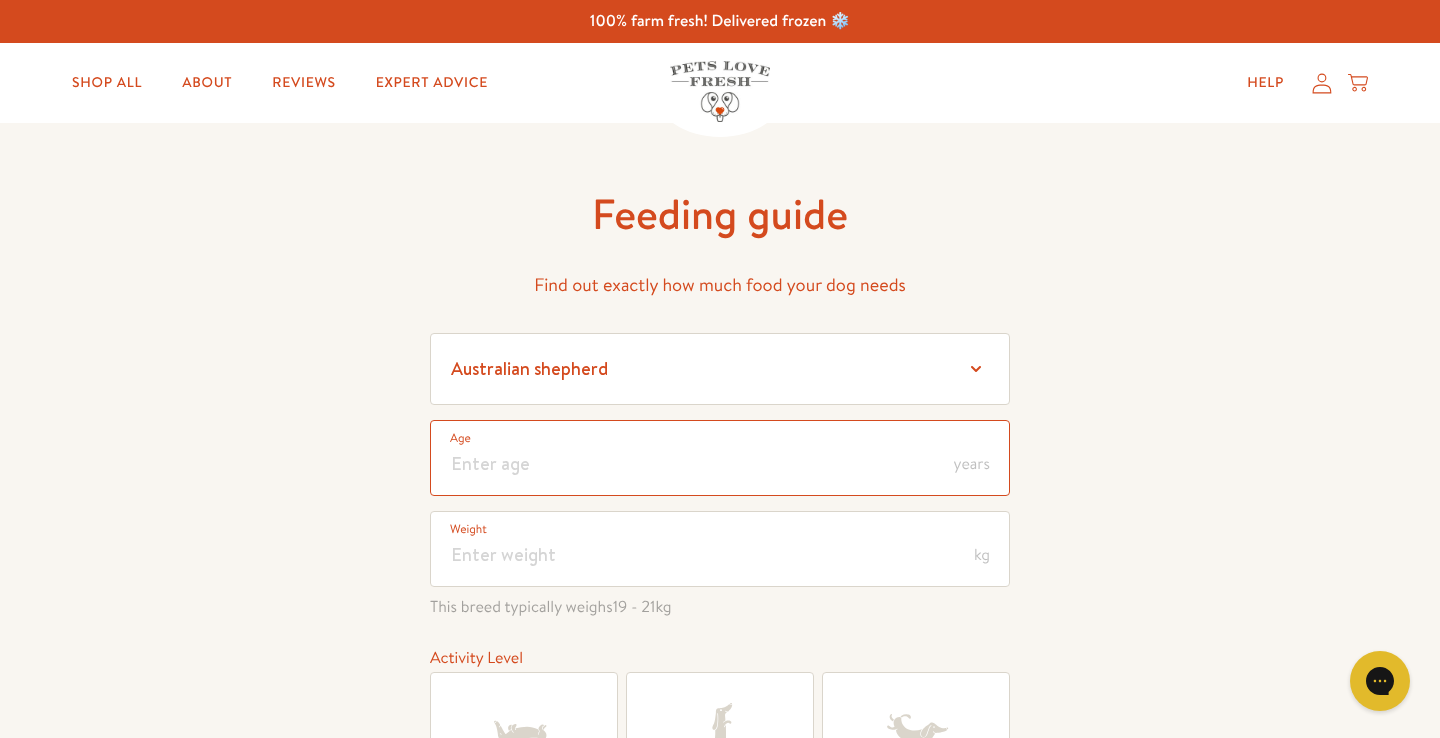 click at bounding box center (720, 458) 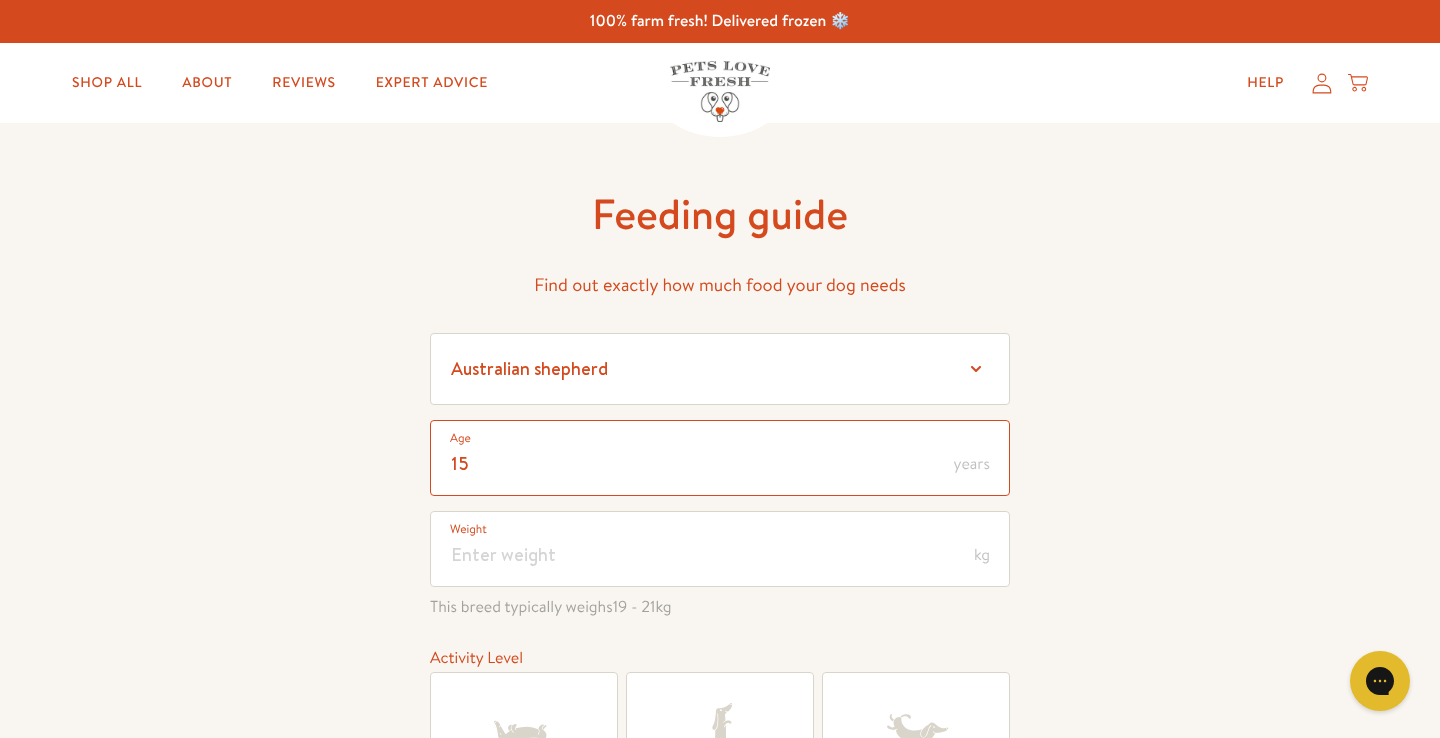 type on "15" 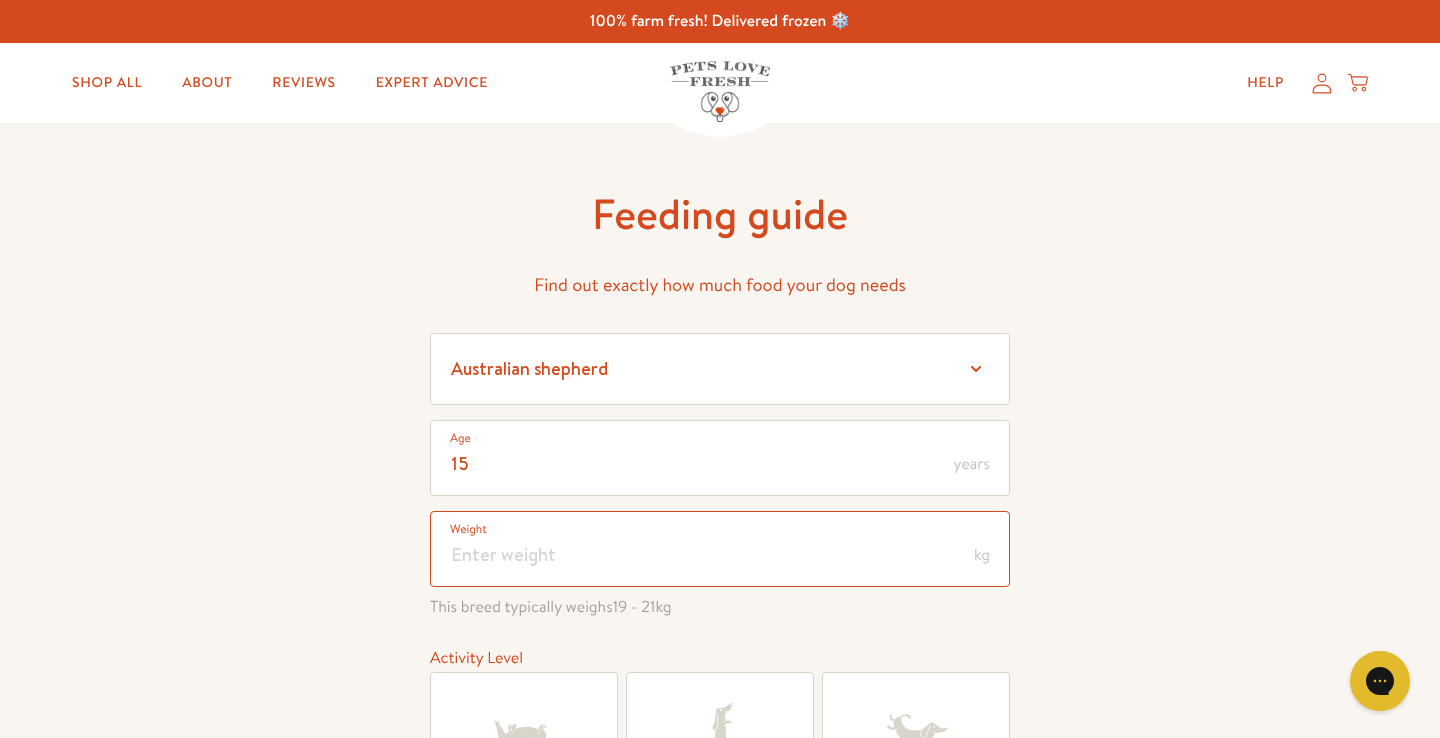 click at bounding box center [720, 549] 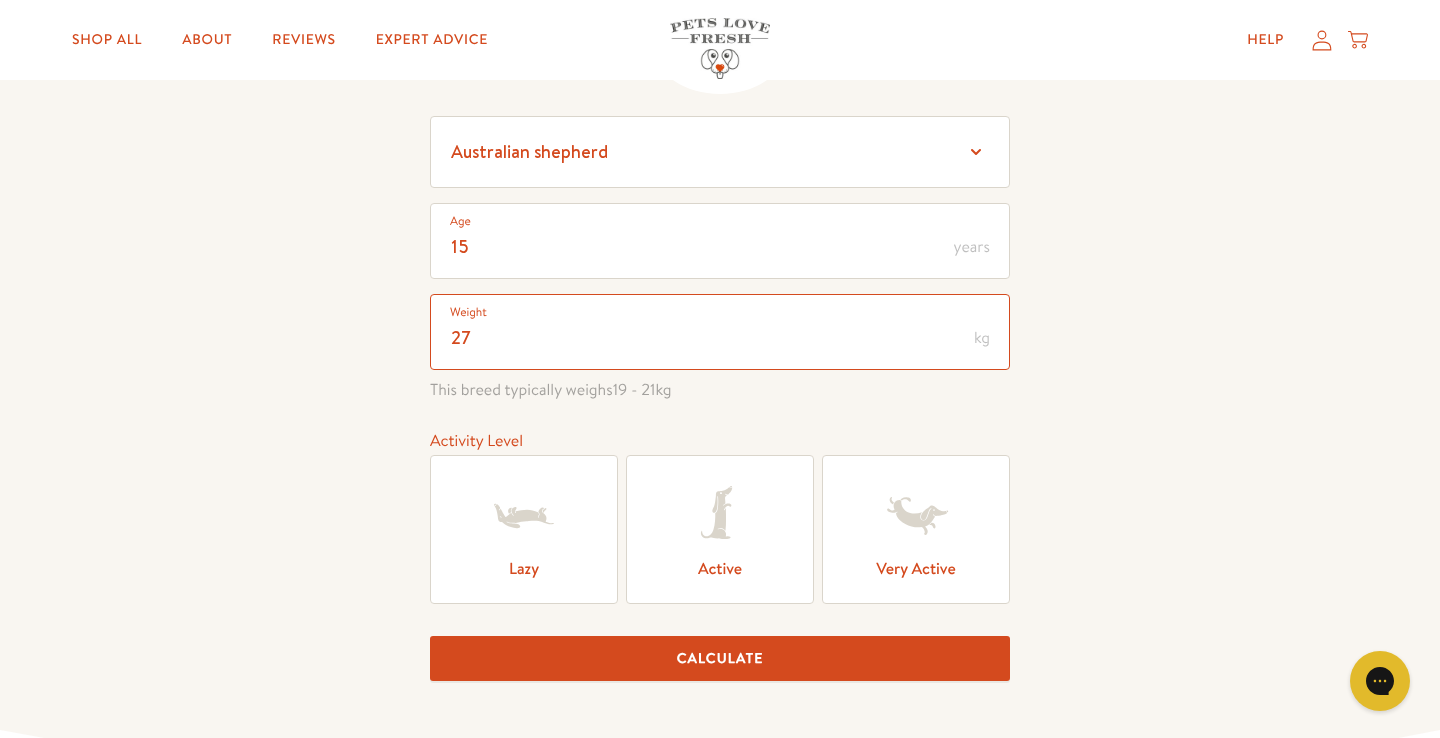 scroll, scrollTop: 232, scrollLeft: 0, axis: vertical 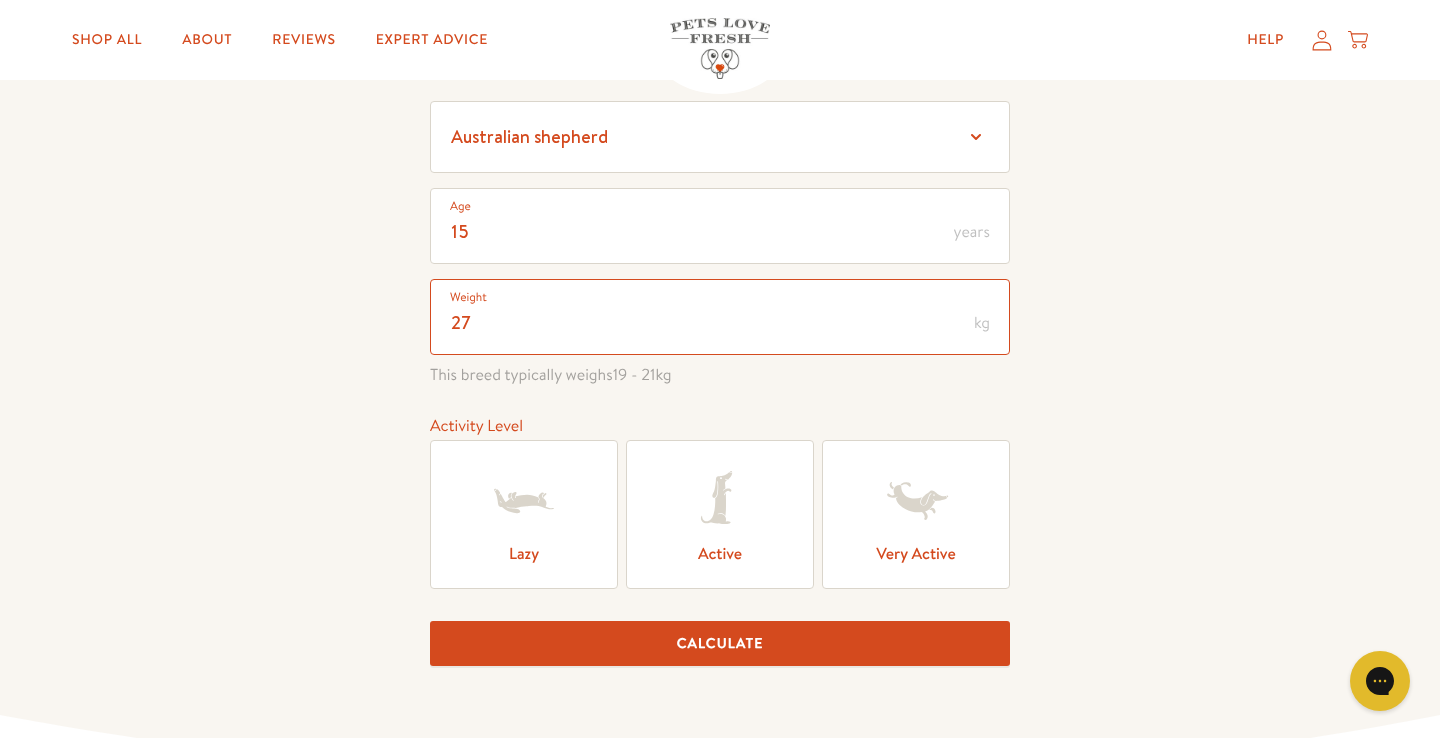 type on "27" 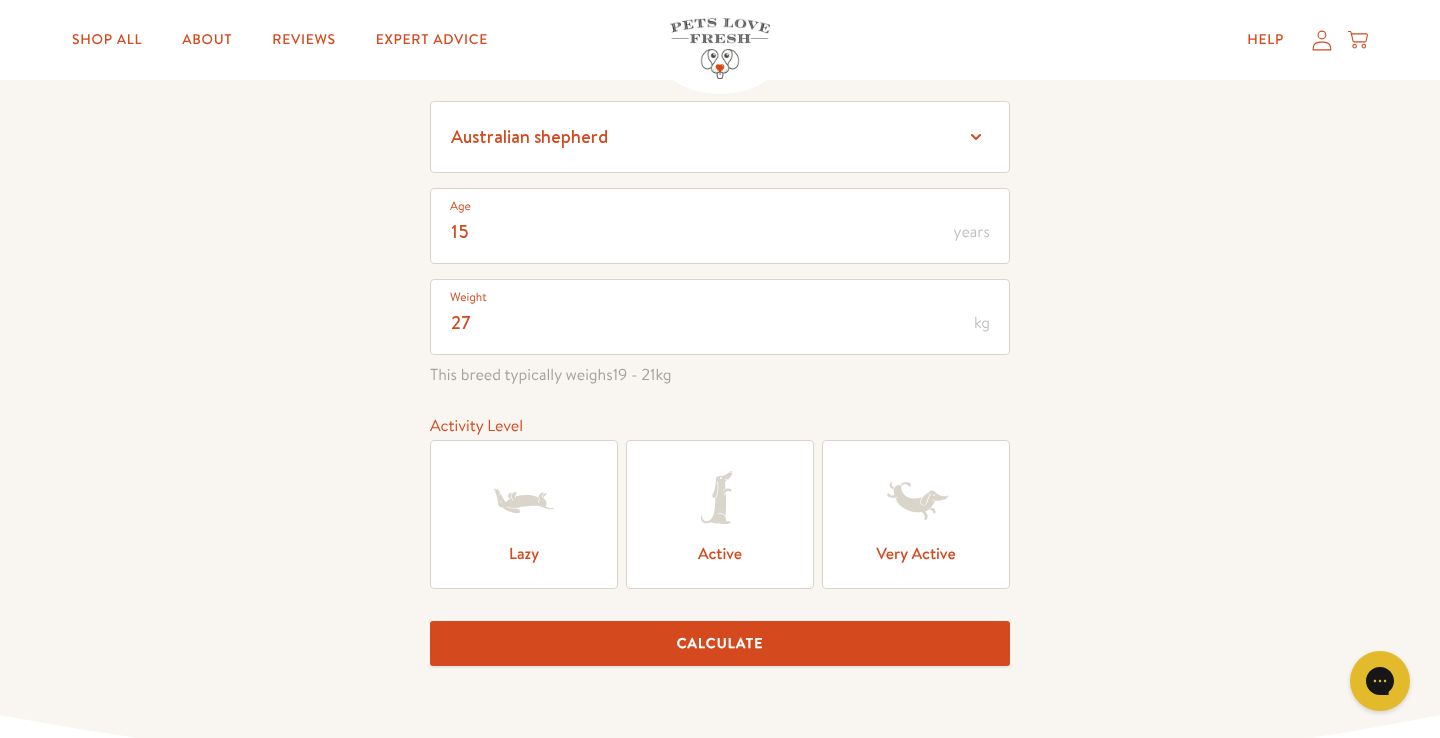 click 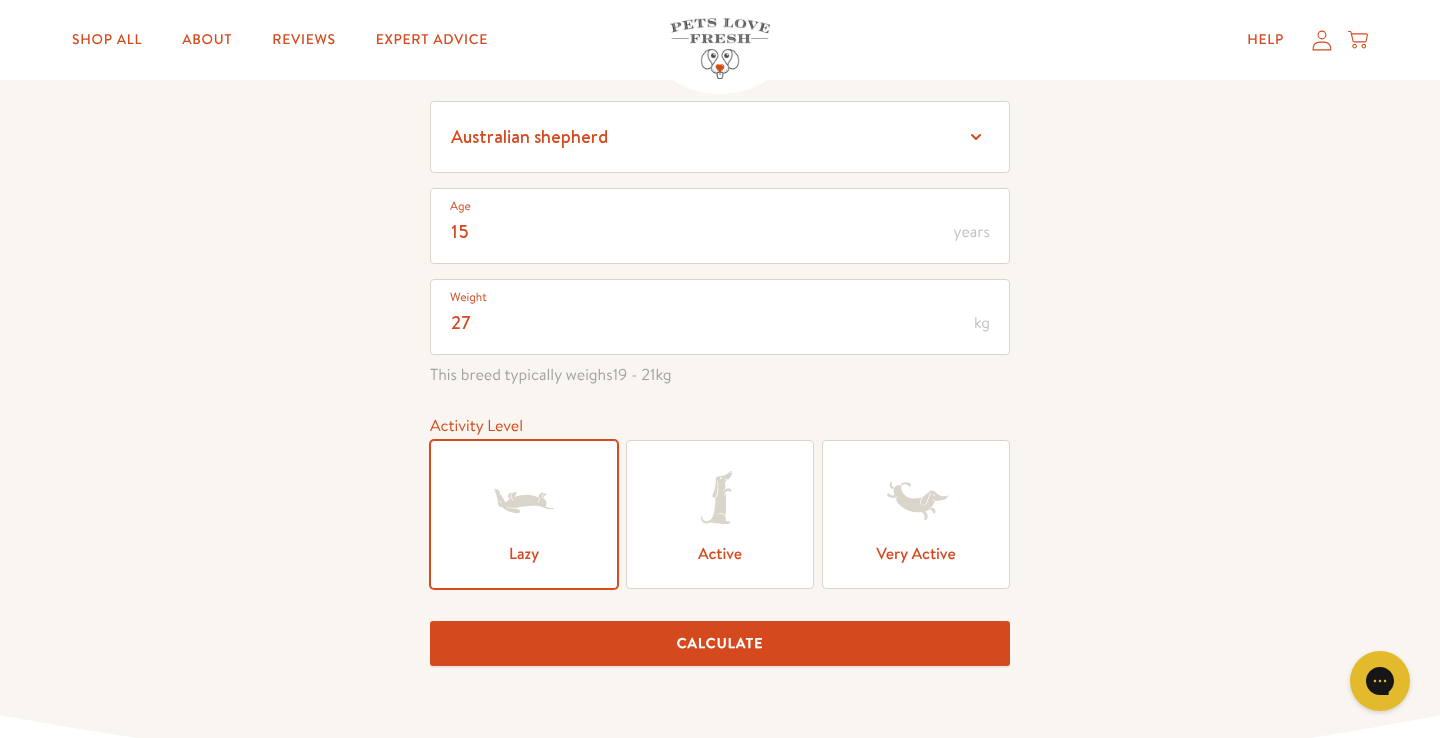 click on "Calculate" at bounding box center (720, 643) 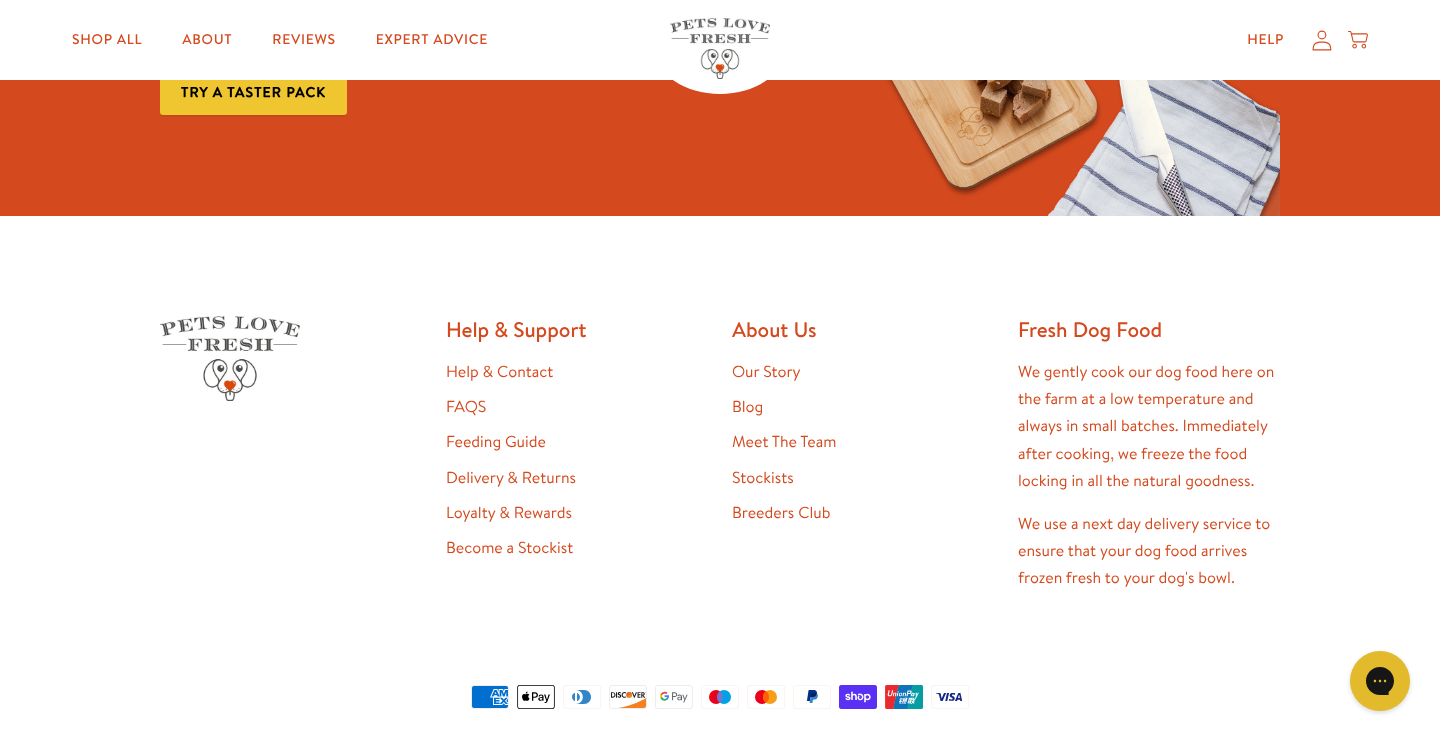 scroll, scrollTop: 2925, scrollLeft: 0, axis: vertical 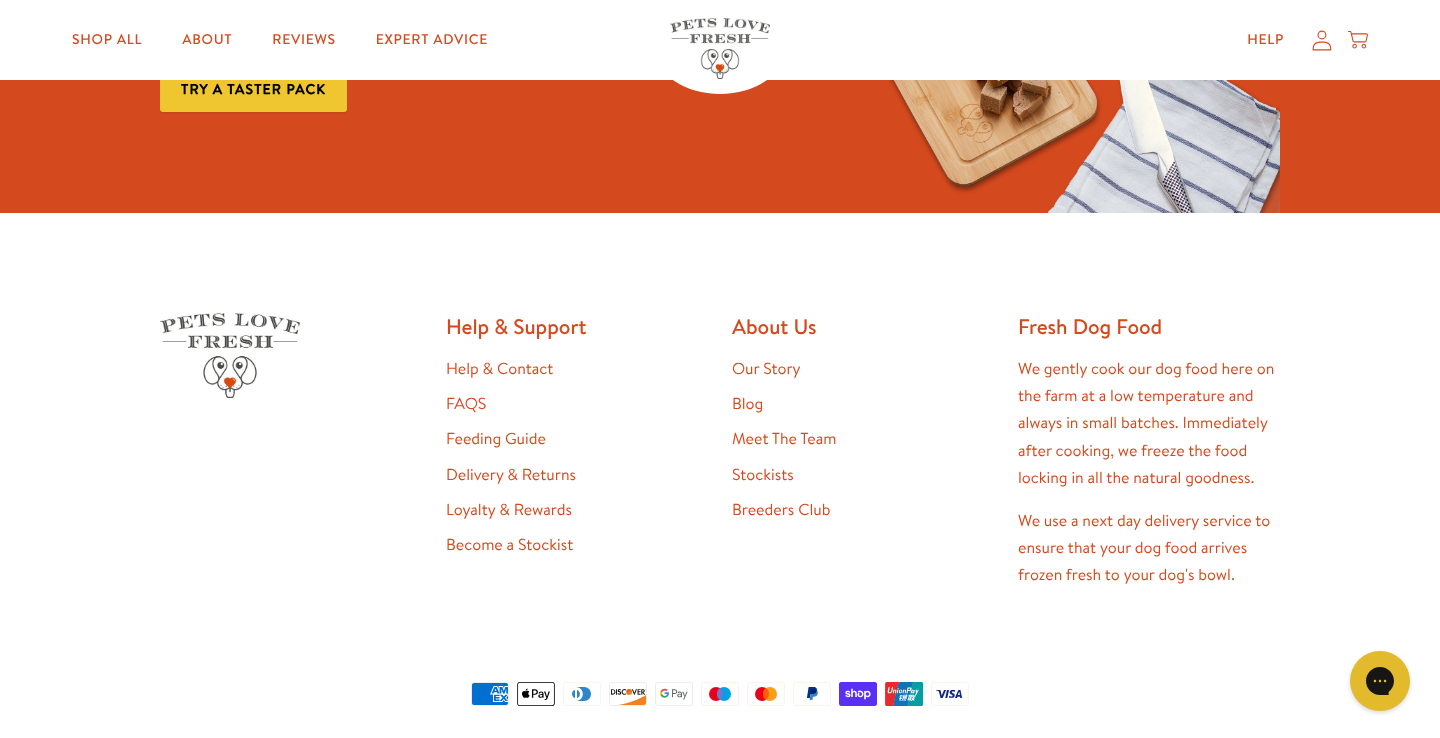 click on "Our Story" at bounding box center (766, 369) 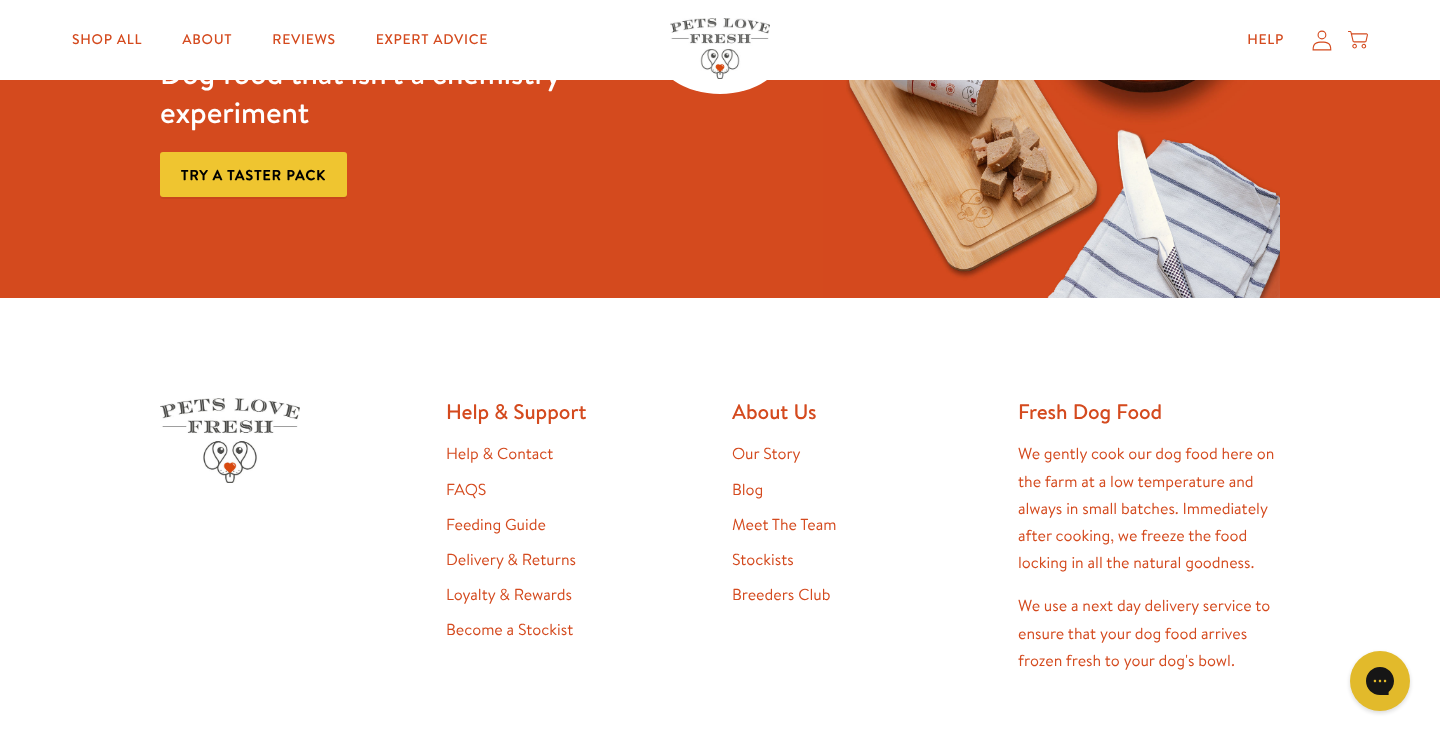 scroll, scrollTop: 5061, scrollLeft: 0, axis: vertical 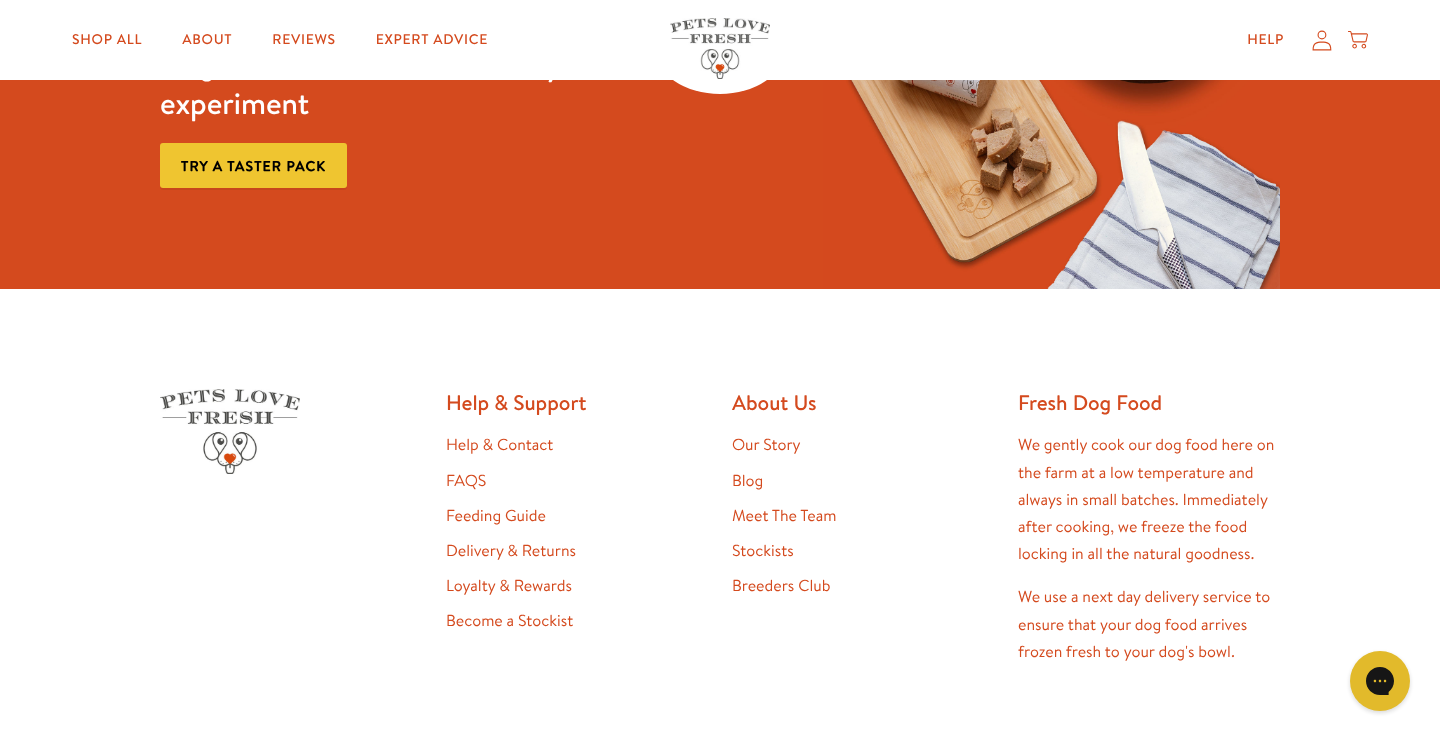 click on "FAQS" at bounding box center [466, 481] 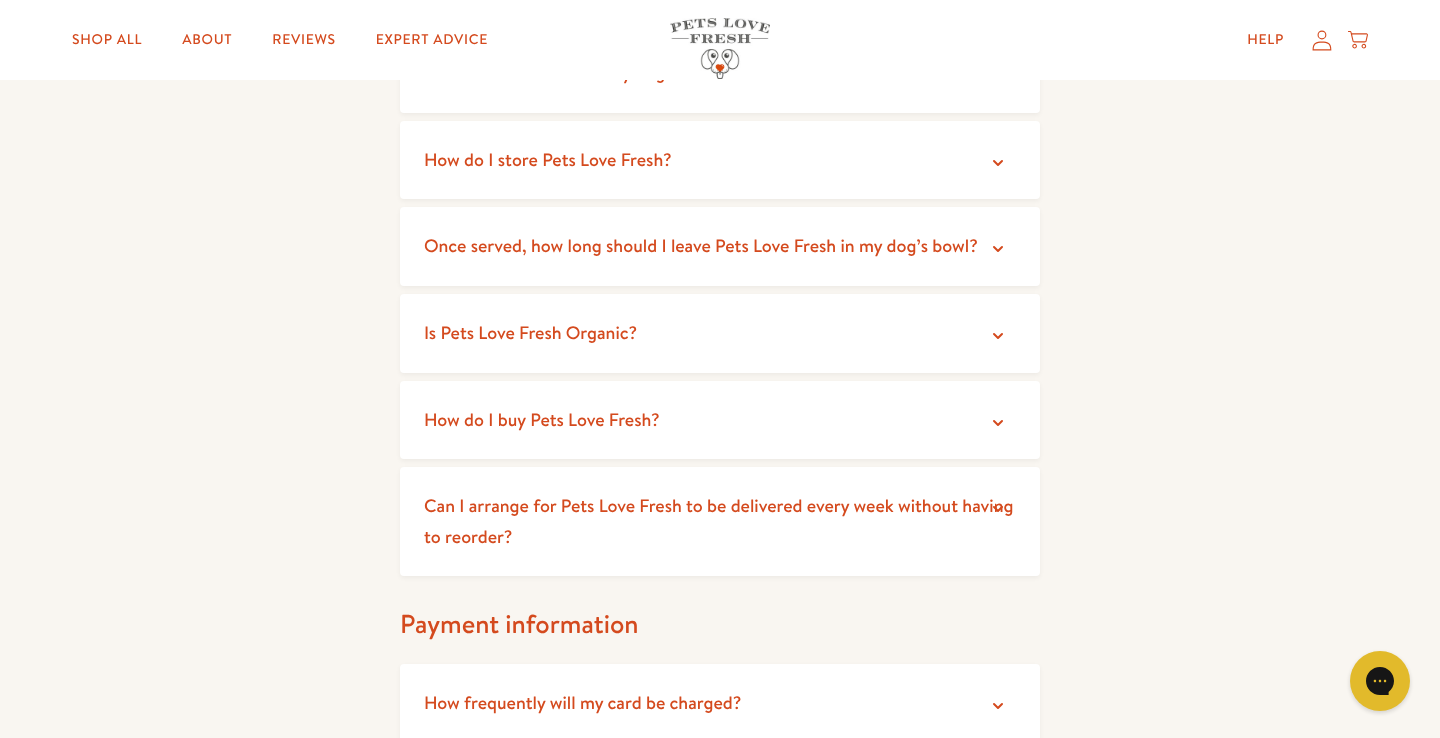 scroll, scrollTop: 718, scrollLeft: 0, axis: vertical 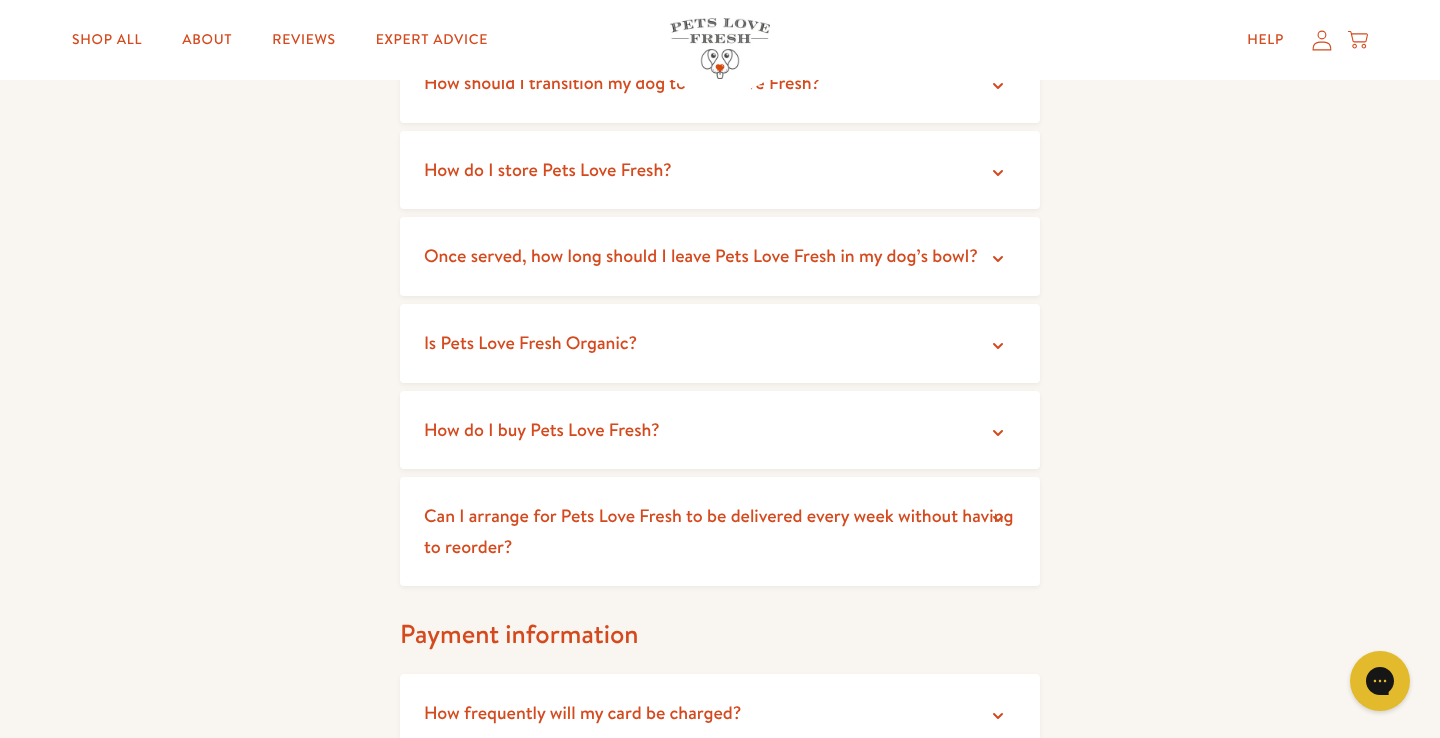click on "Can I arrange for Pets Love Fresh to be delivered every week without having to reorder?" at bounding box center (718, 531) 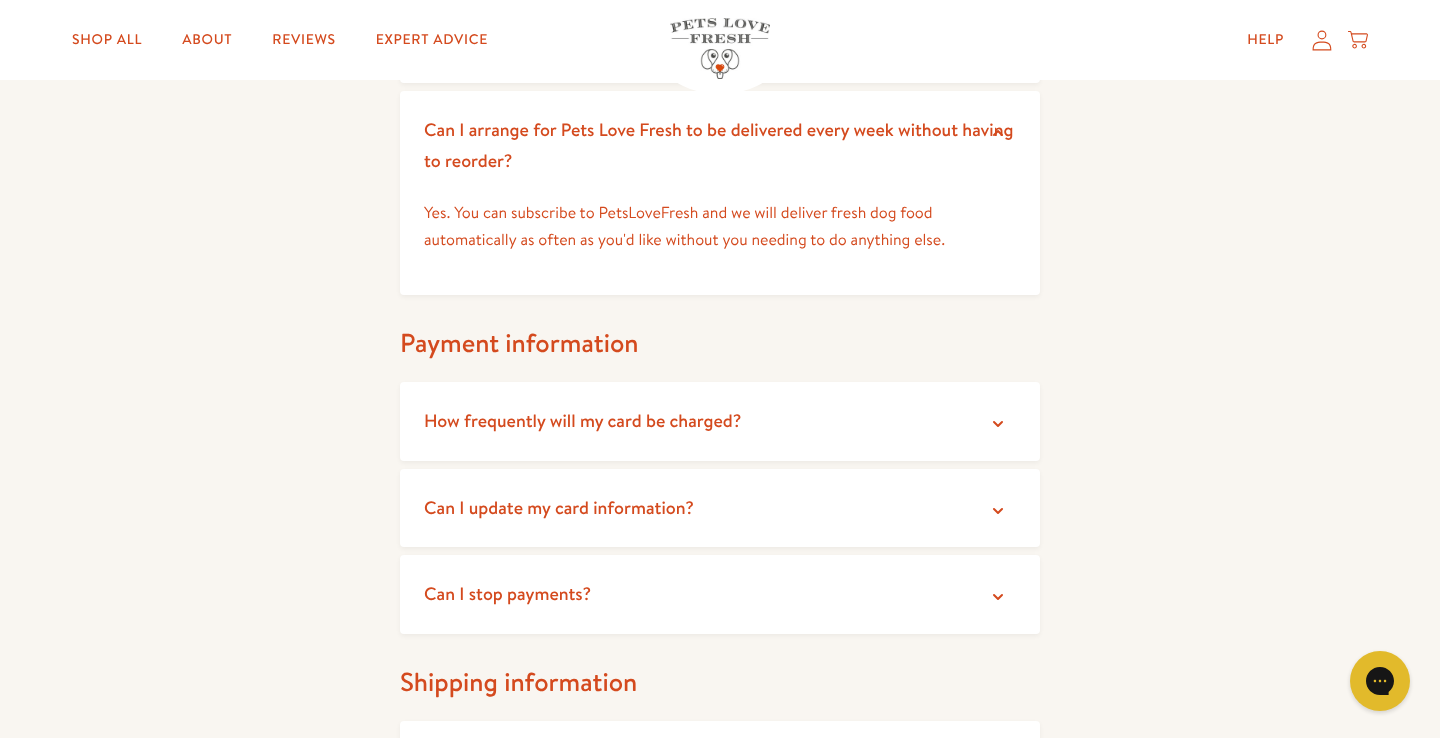 scroll, scrollTop: 1105, scrollLeft: 0, axis: vertical 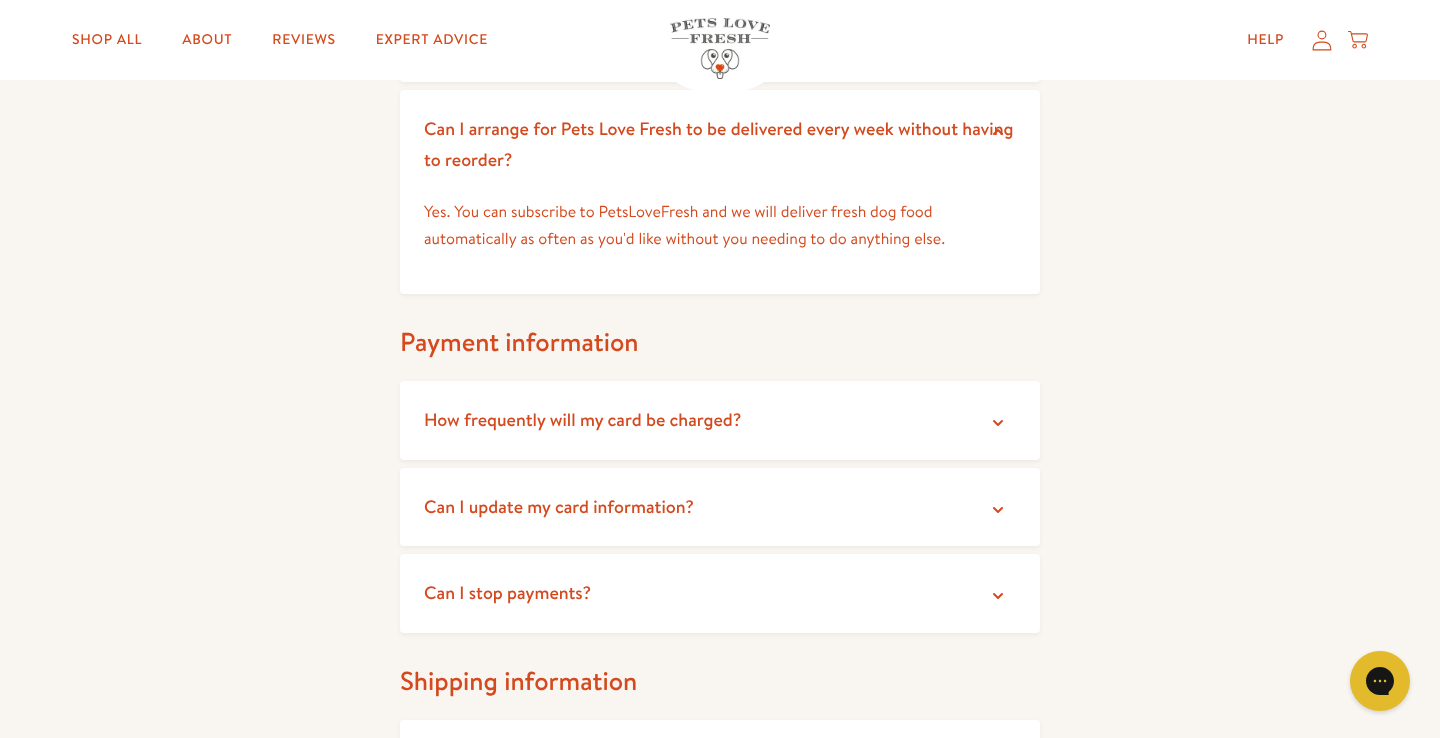 click on "Can I stop payments?" at bounding box center [507, 592] 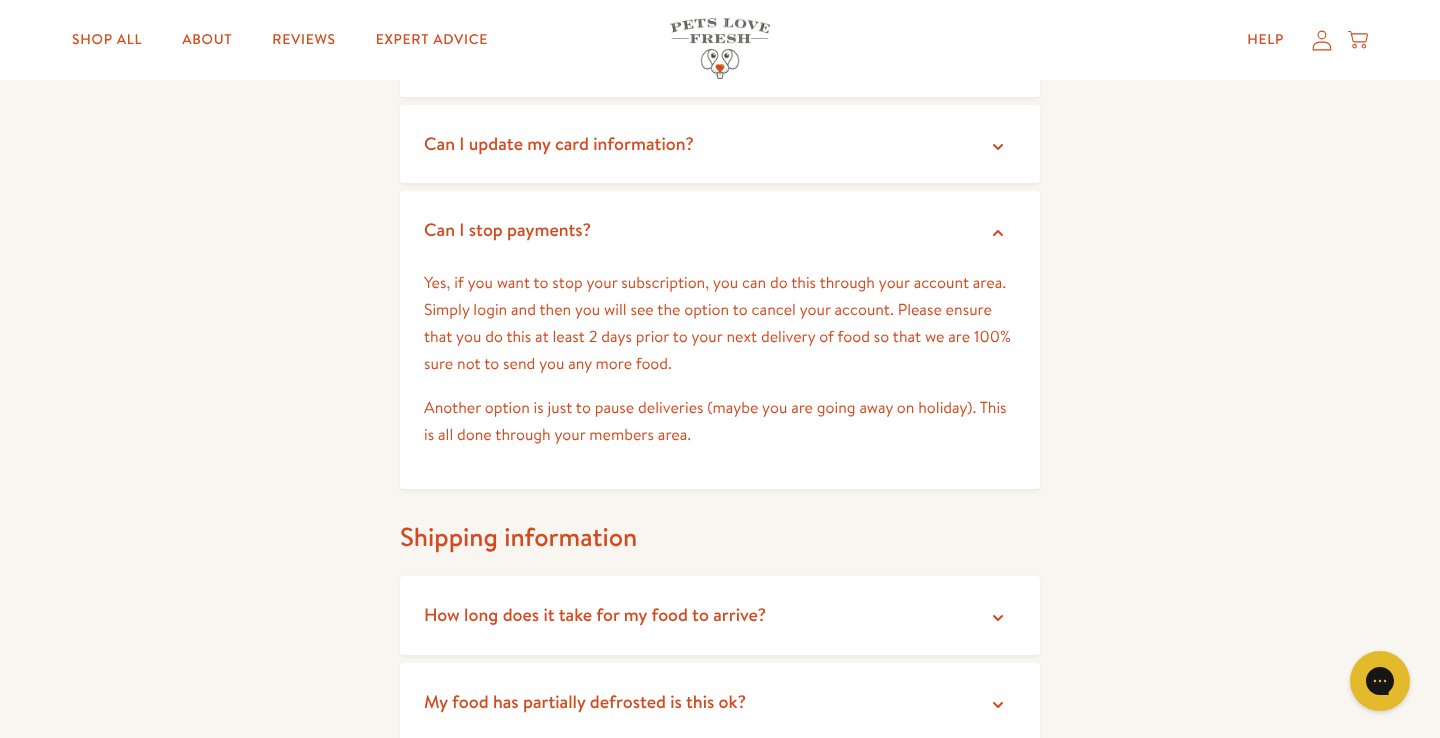 scroll, scrollTop: 1483, scrollLeft: 0, axis: vertical 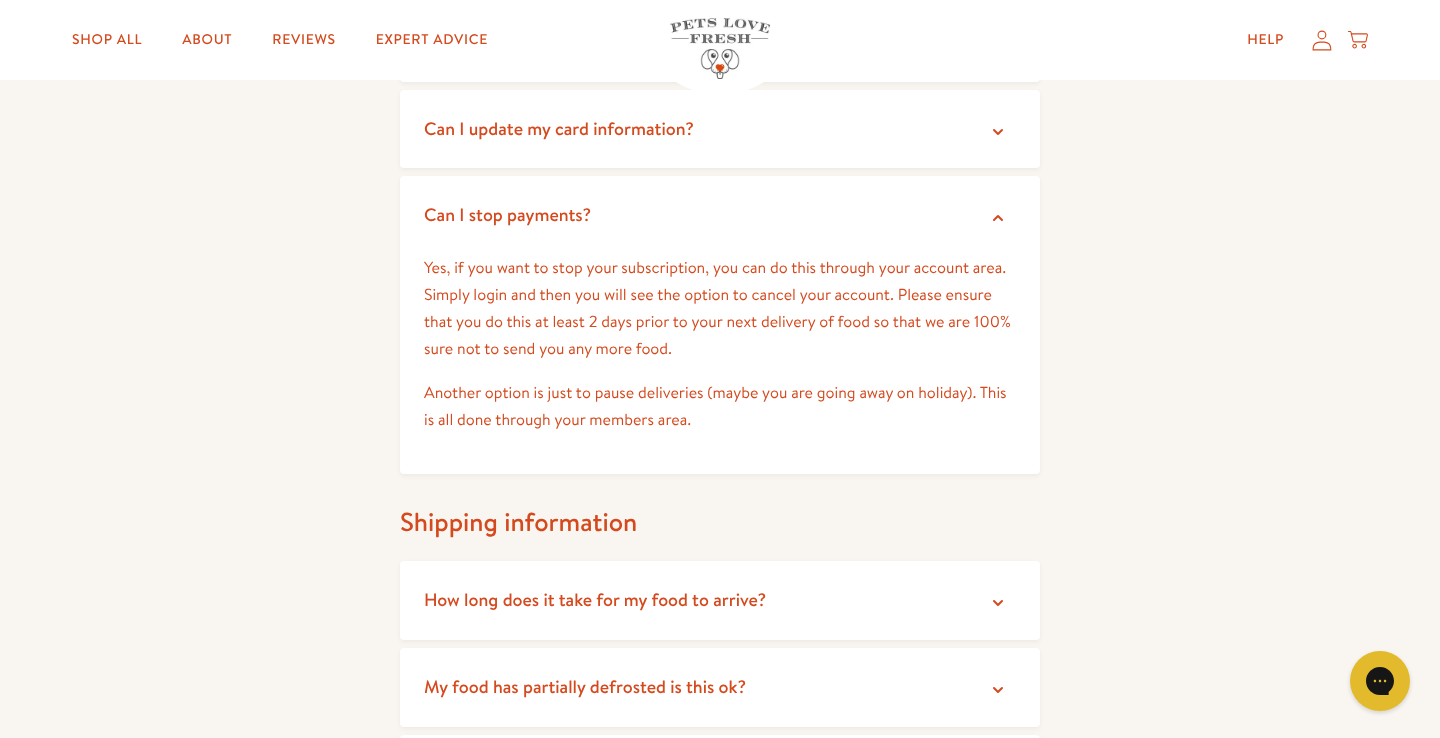 click on "How long does it take for my food to arrive?" at bounding box center [595, 599] 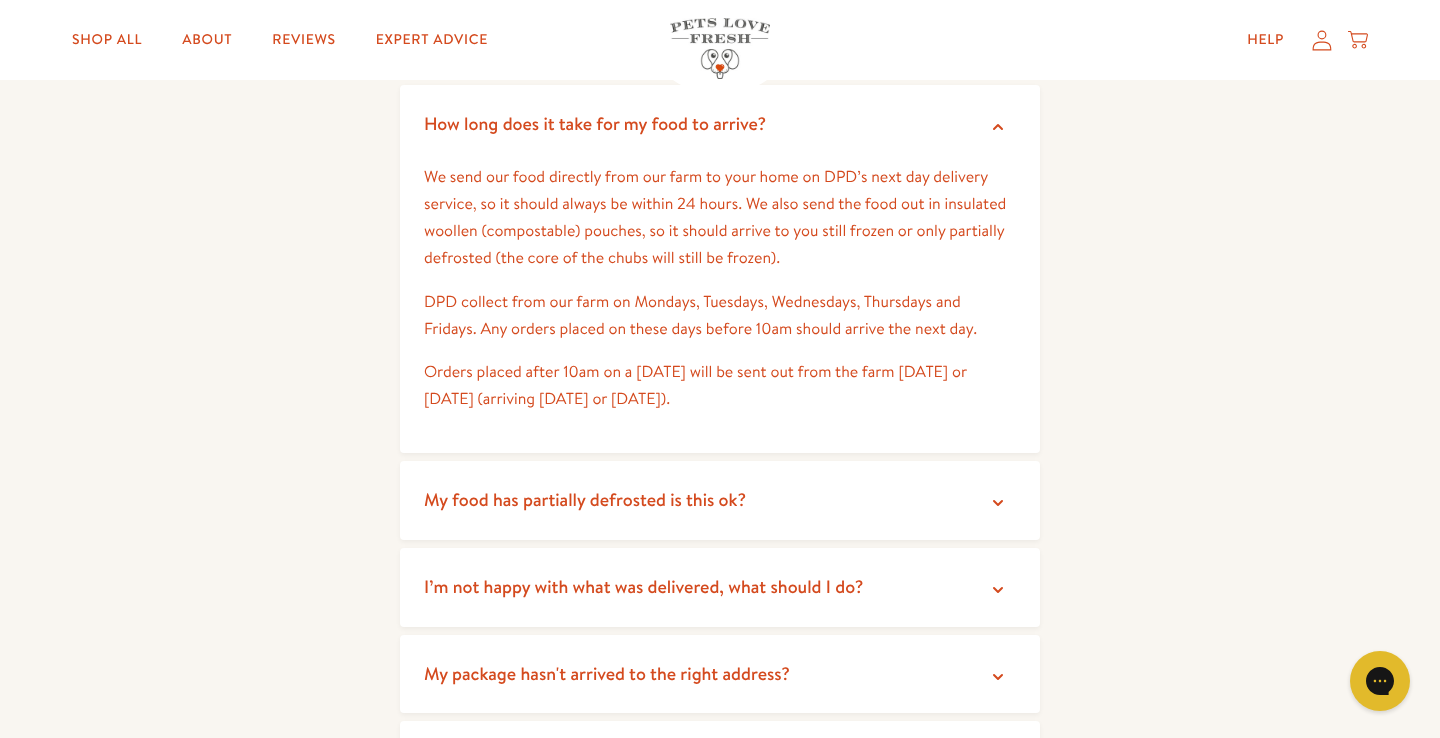 scroll, scrollTop: 1955, scrollLeft: 0, axis: vertical 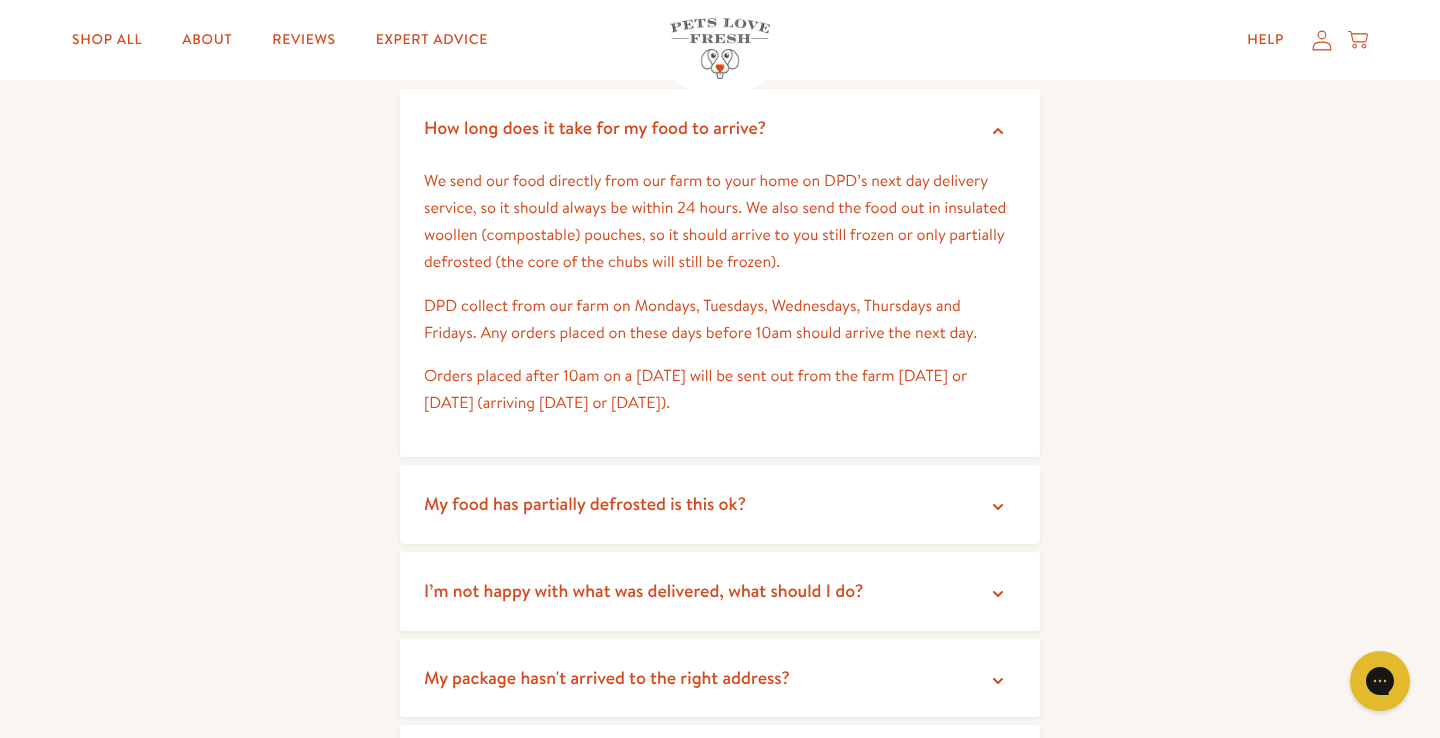 click on "I’m not happy with what was delivered, what should I do?" at bounding box center (643, 590) 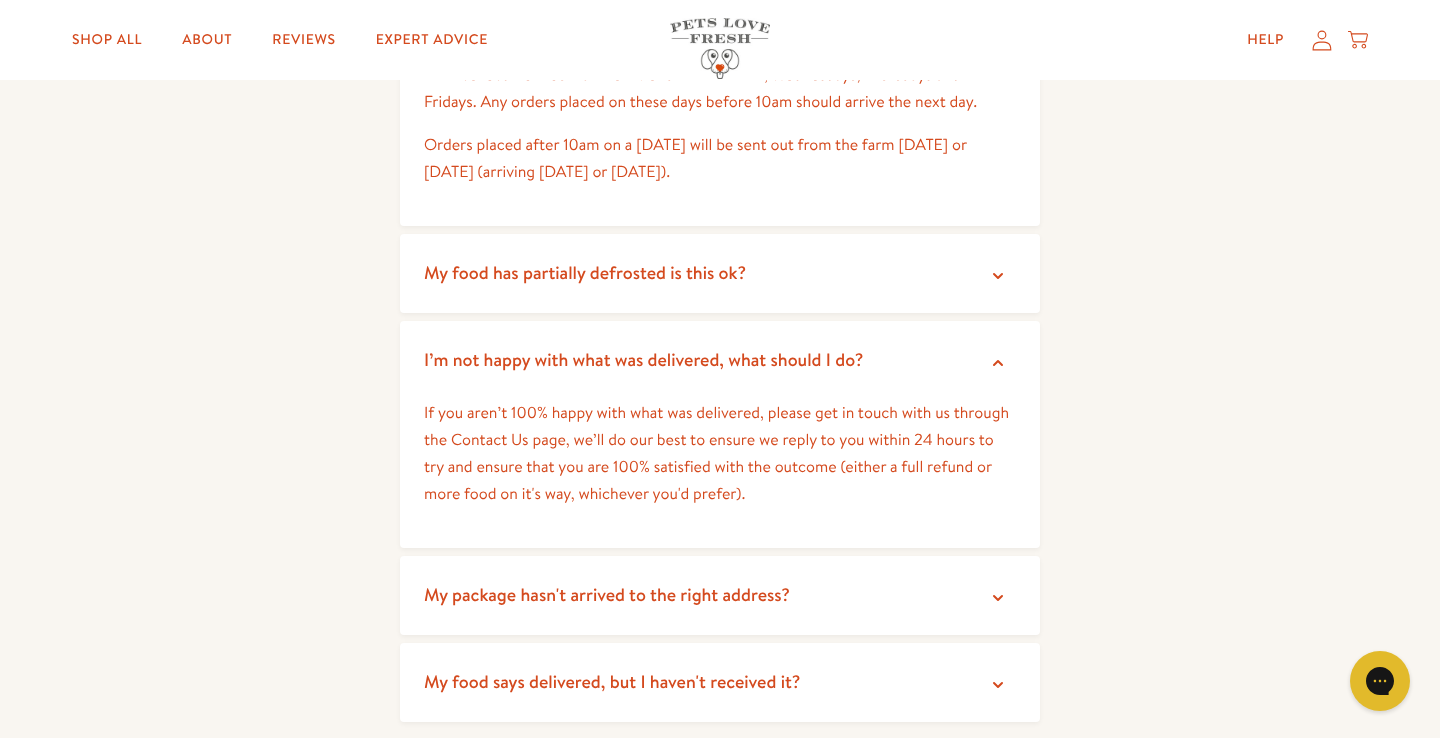 scroll, scrollTop: 2189, scrollLeft: 0, axis: vertical 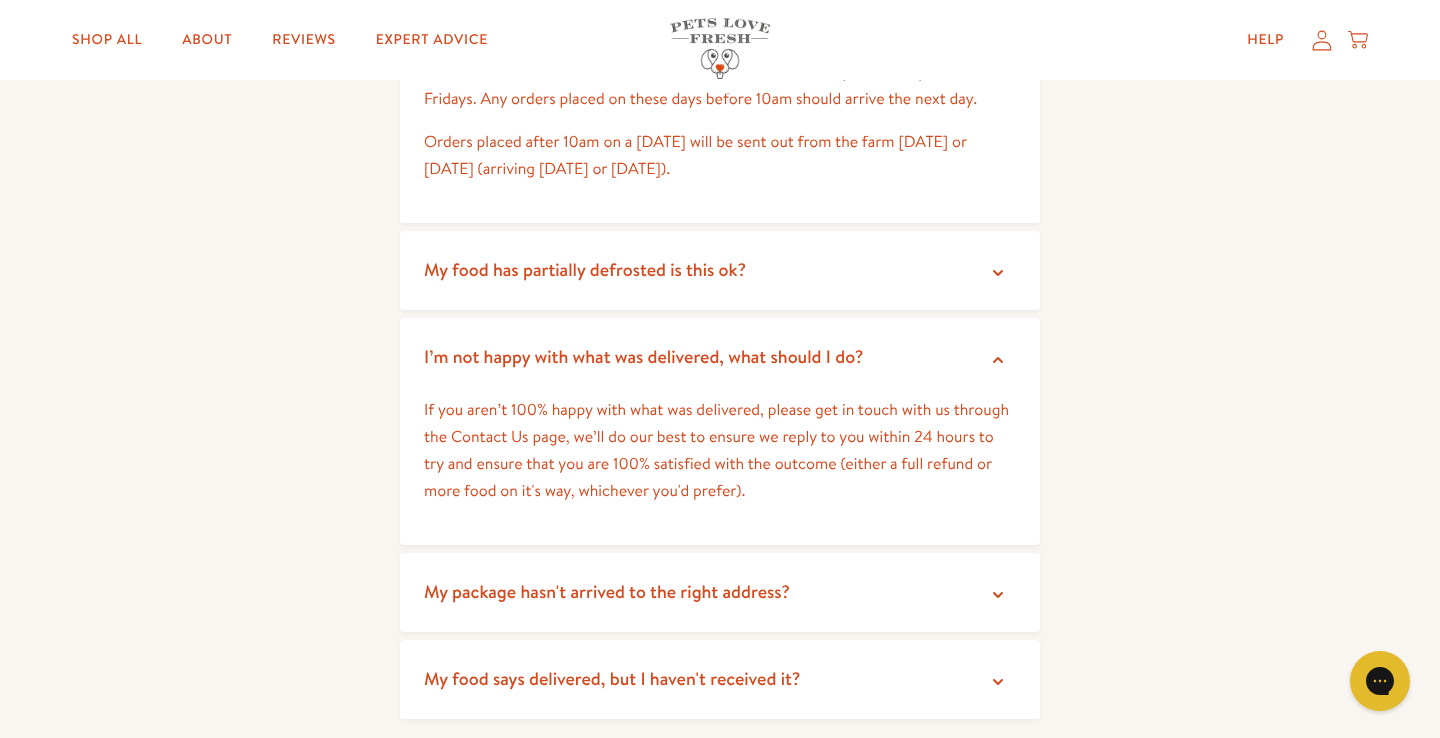 click on "My food says delivered, but I haven't received it?" at bounding box center [612, 678] 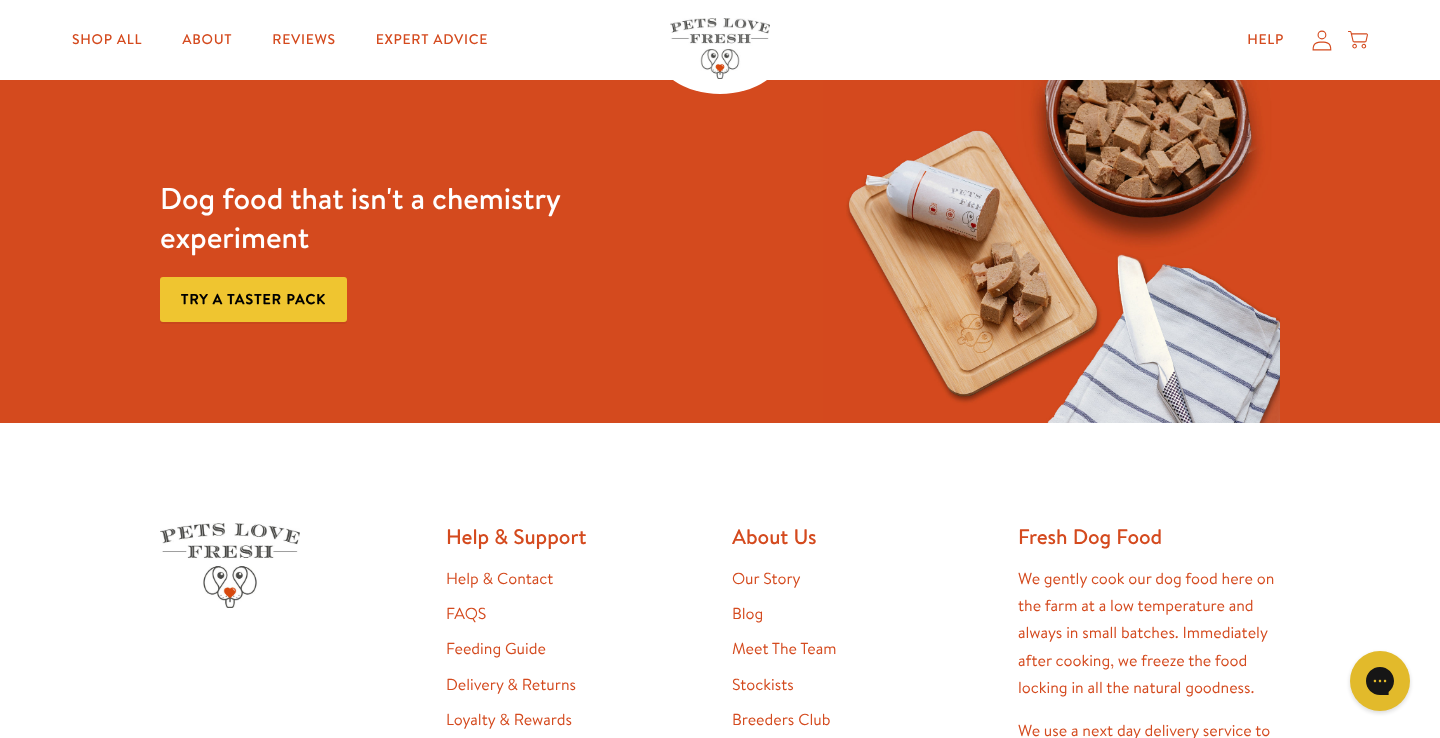 scroll, scrollTop: 3166, scrollLeft: 0, axis: vertical 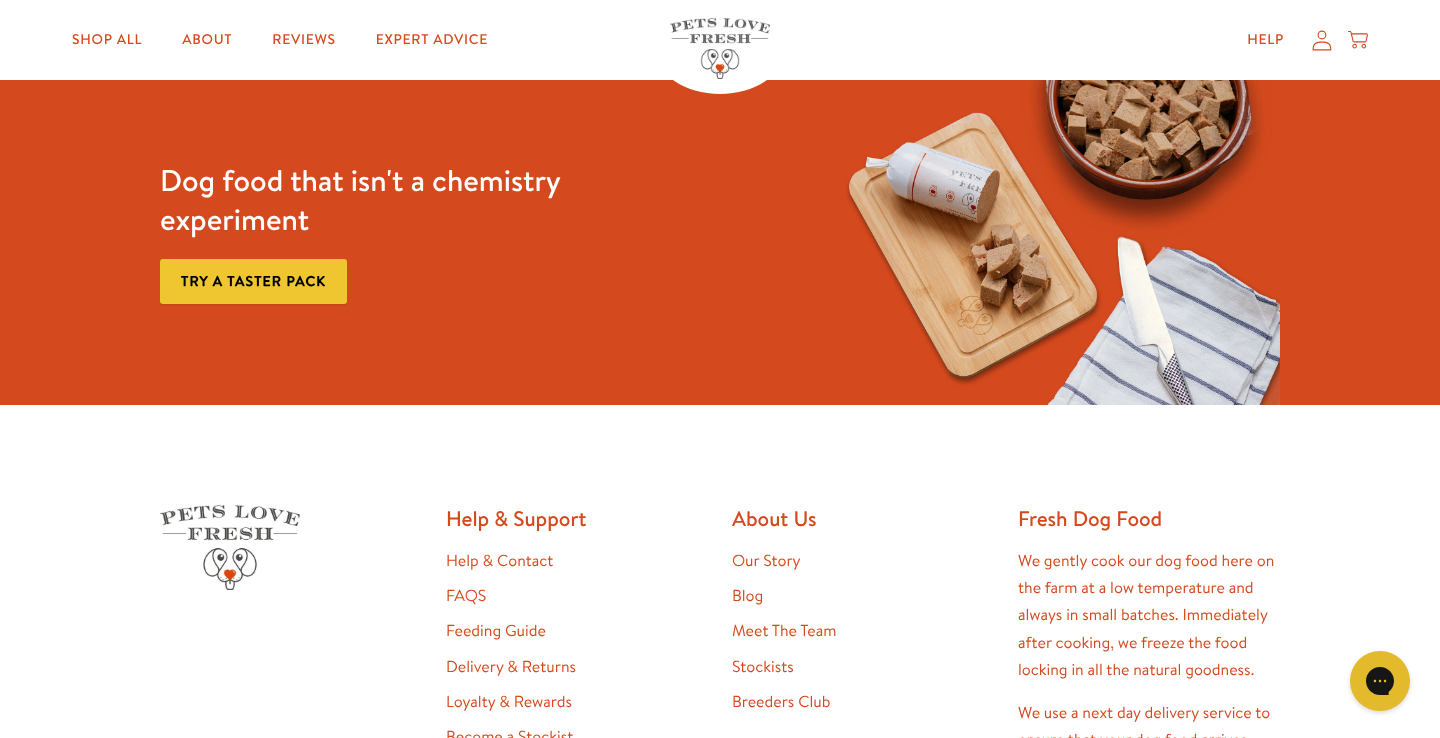 click on "Meet The Team" at bounding box center (784, 631) 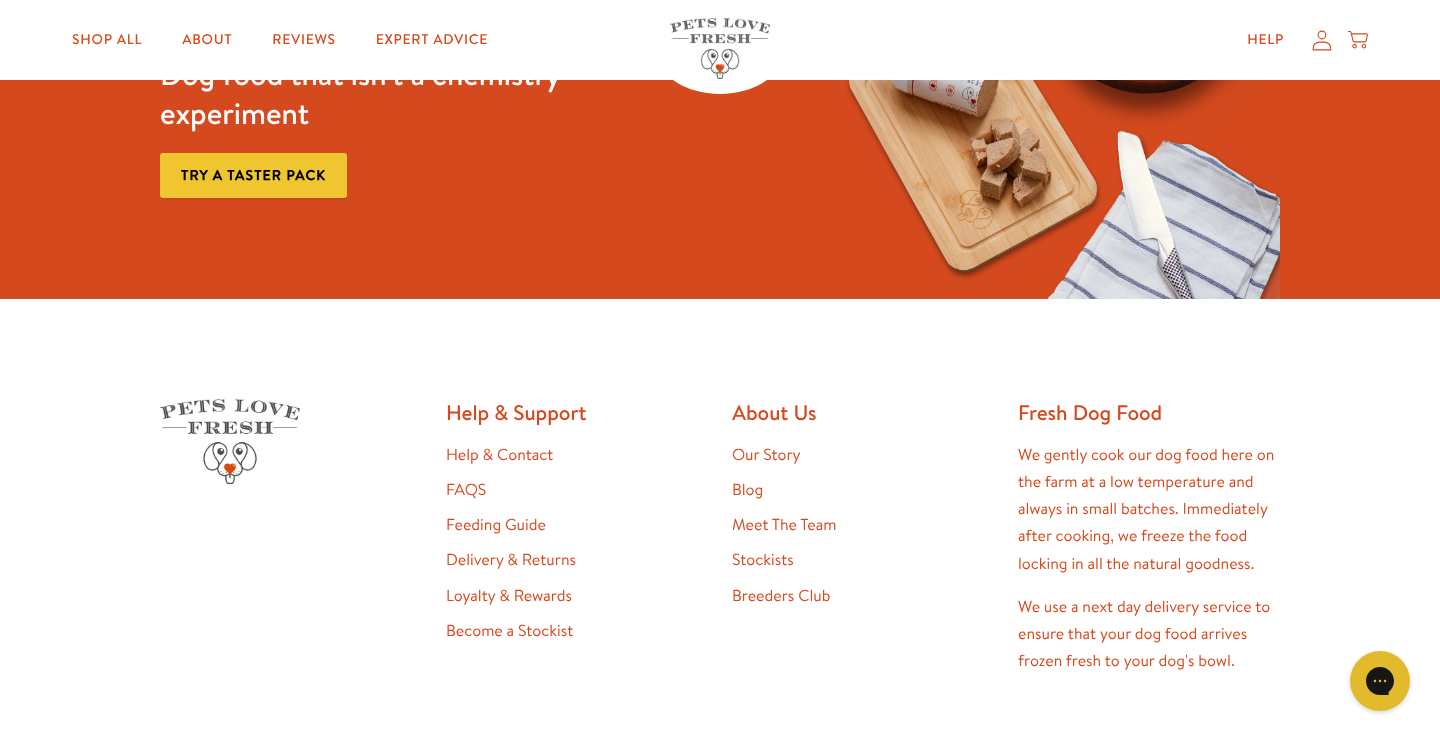 scroll, scrollTop: 1875, scrollLeft: 0, axis: vertical 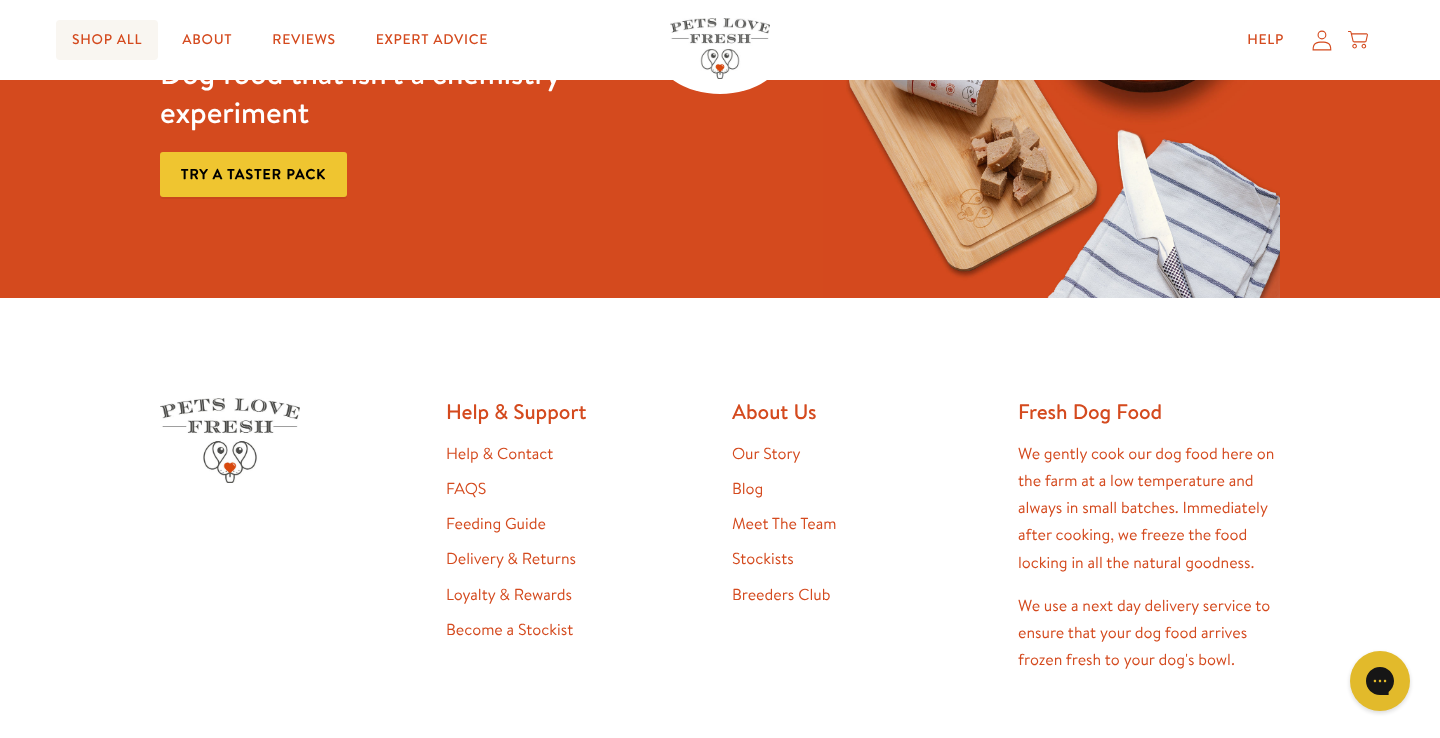 click on "Shop All" at bounding box center (107, 40) 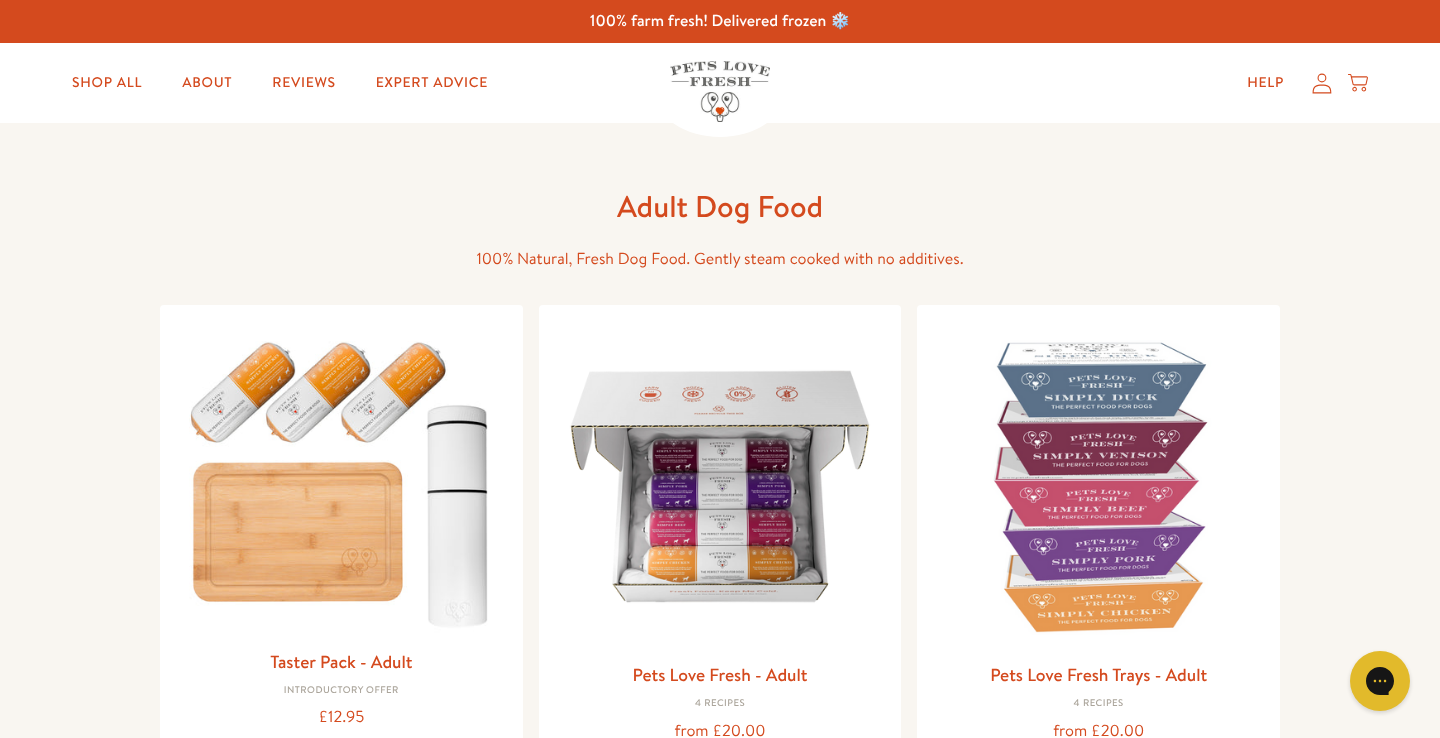 scroll, scrollTop: 0, scrollLeft: 0, axis: both 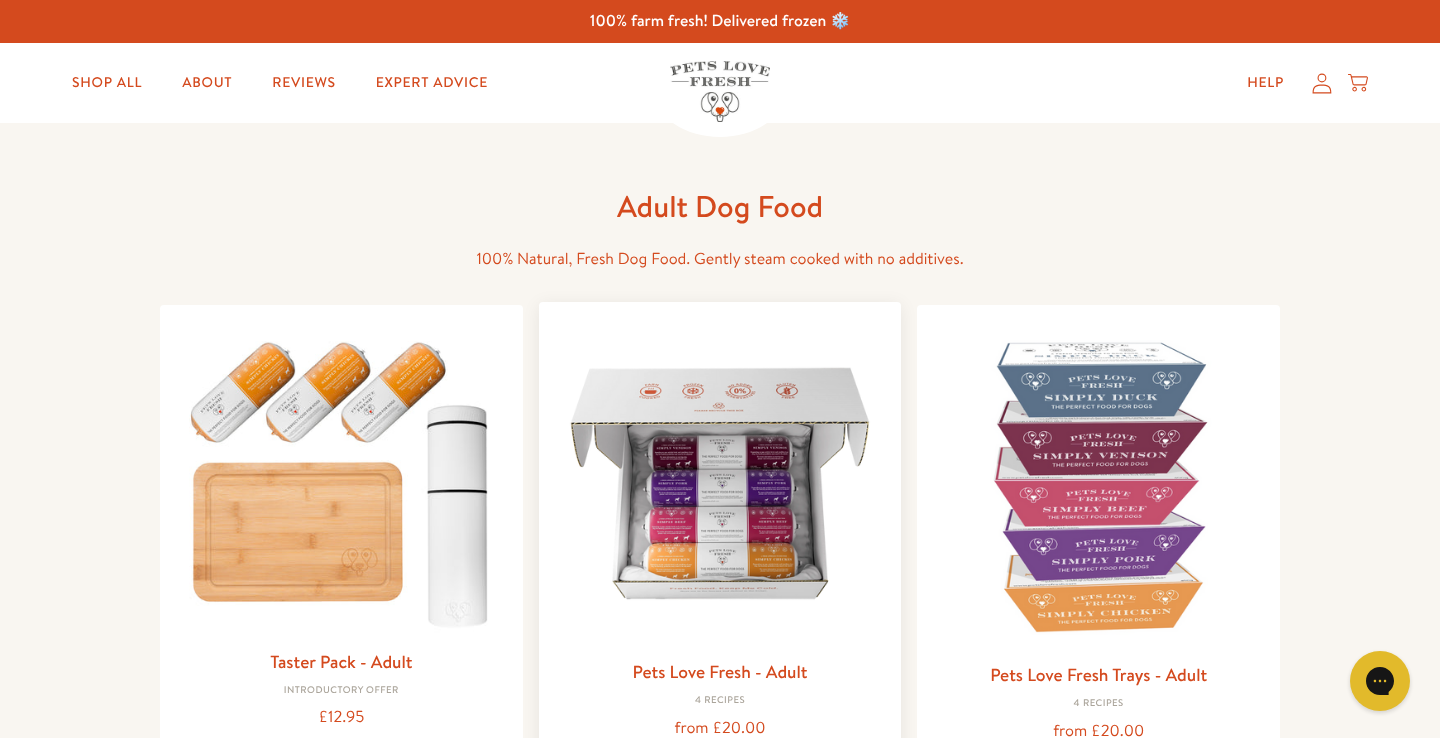 click at bounding box center (720, 483) 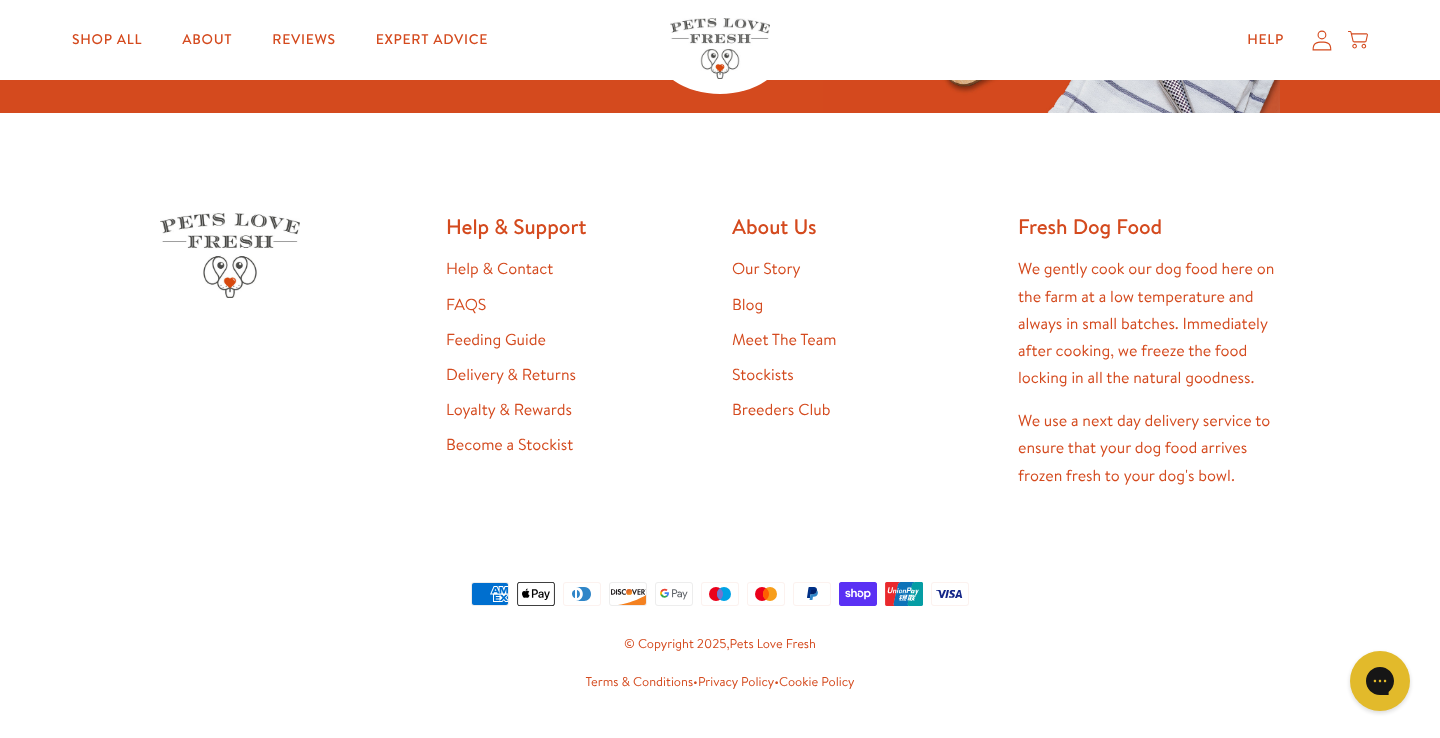 scroll, scrollTop: 4578, scrollLeft: 0, axis: vertical 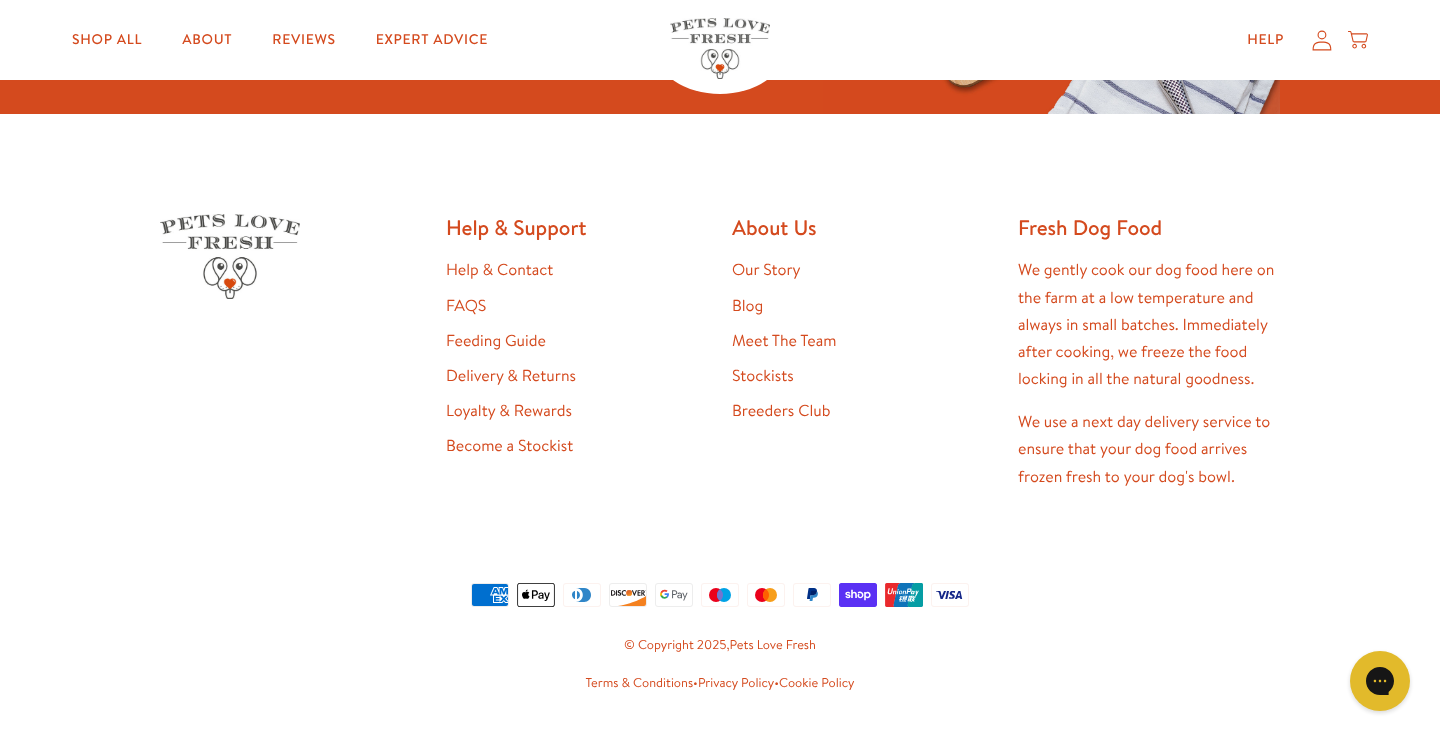 click on "Help & Contact" at bounding box center (499, 270) 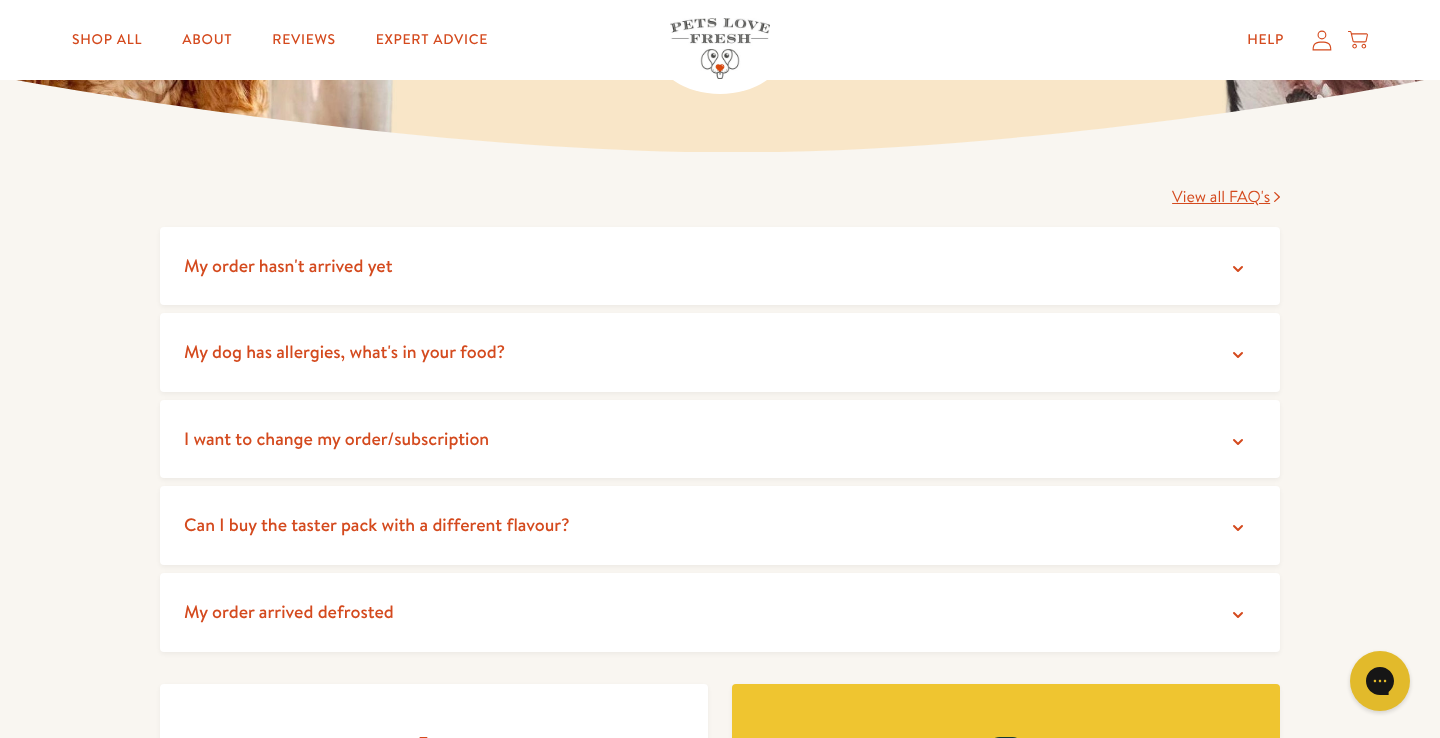 scroll, scrollTop: 298, scrollLeft: 0, axis: vertical 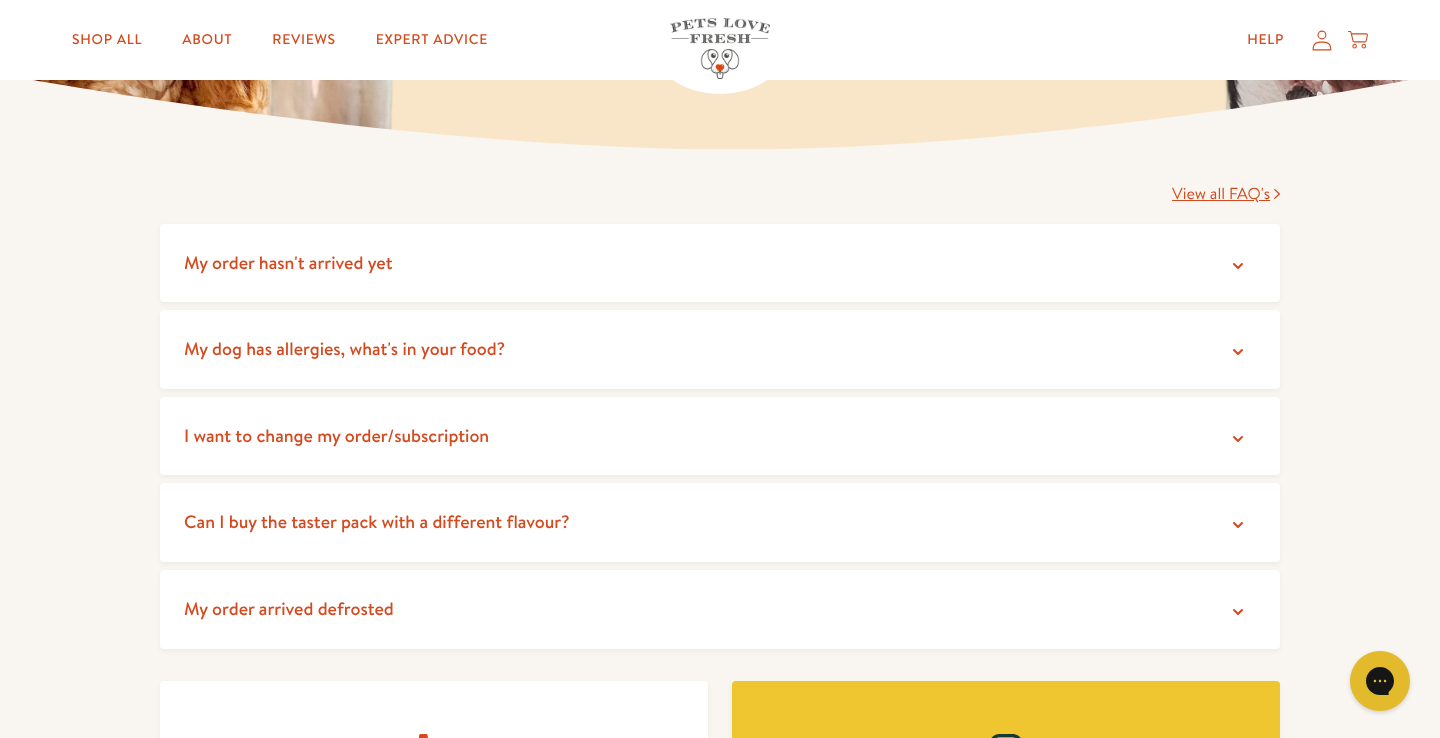 click 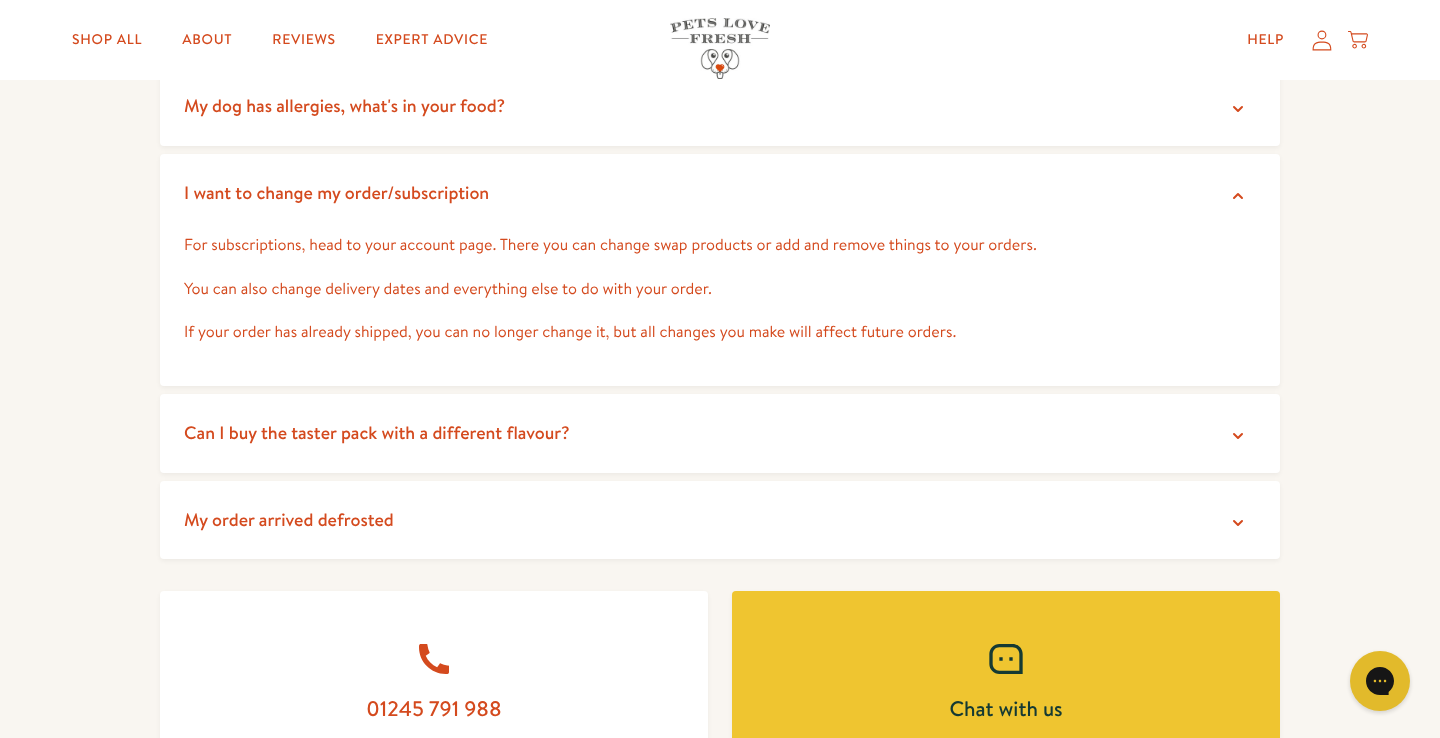 scroll, scrollTop: 535, scrollLeft: 0, axis: vertical 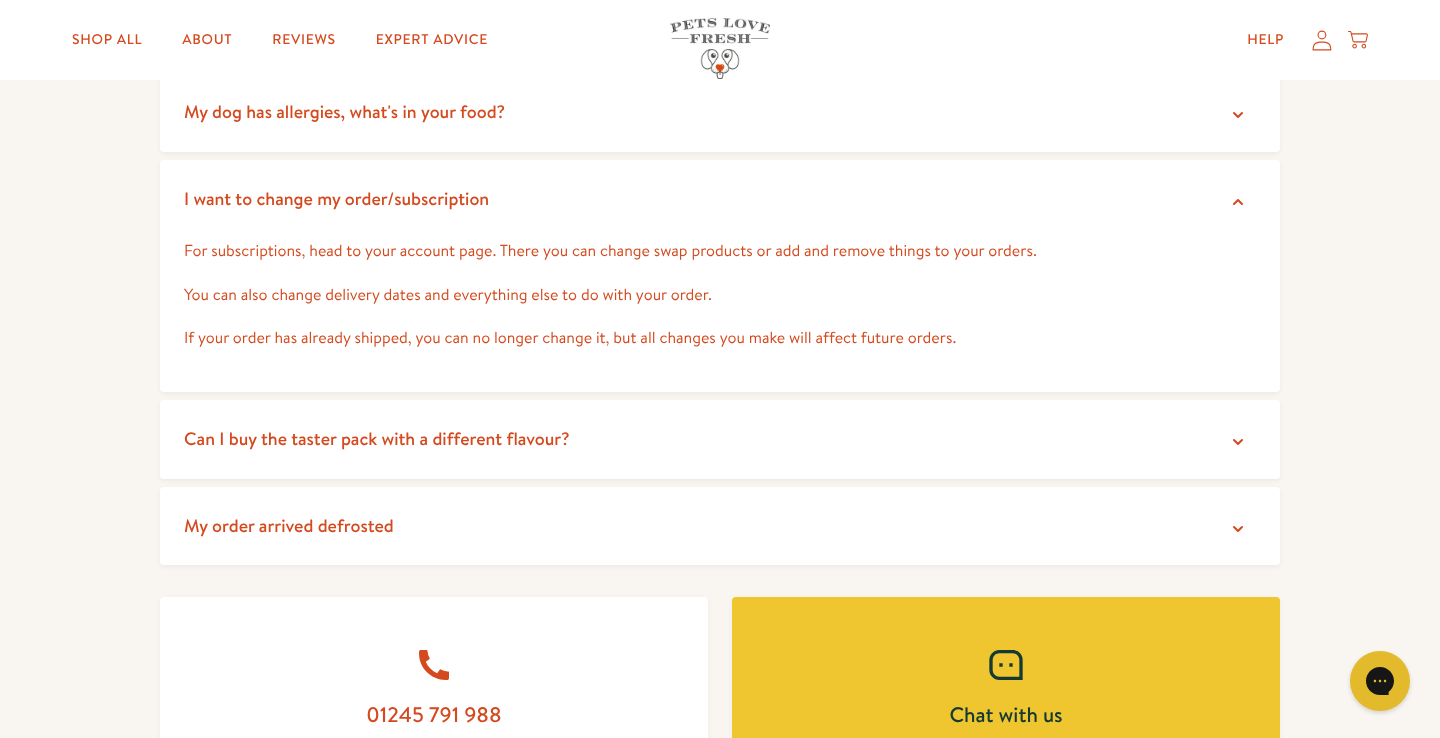 click 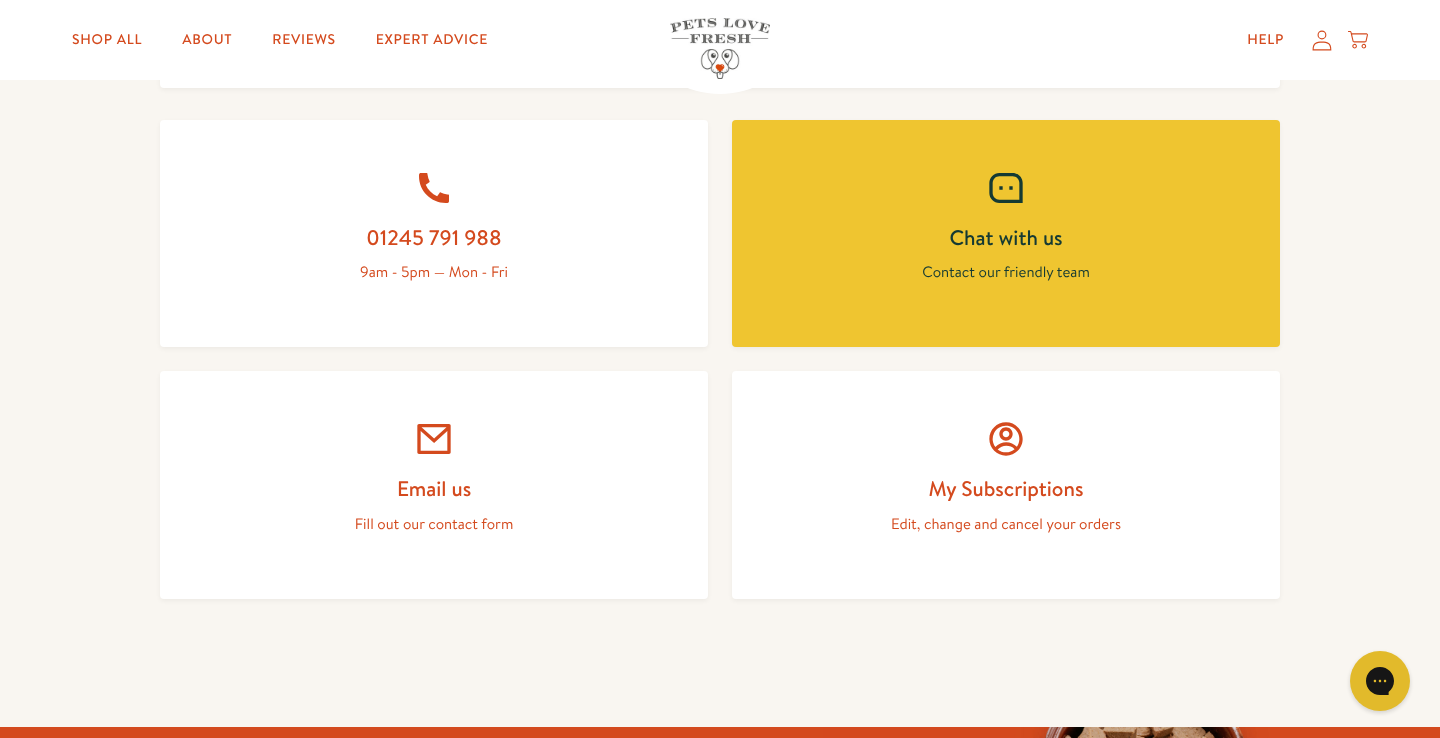 scroll, scrollTop: 1146, scrollLeft: 0, axis: vertical 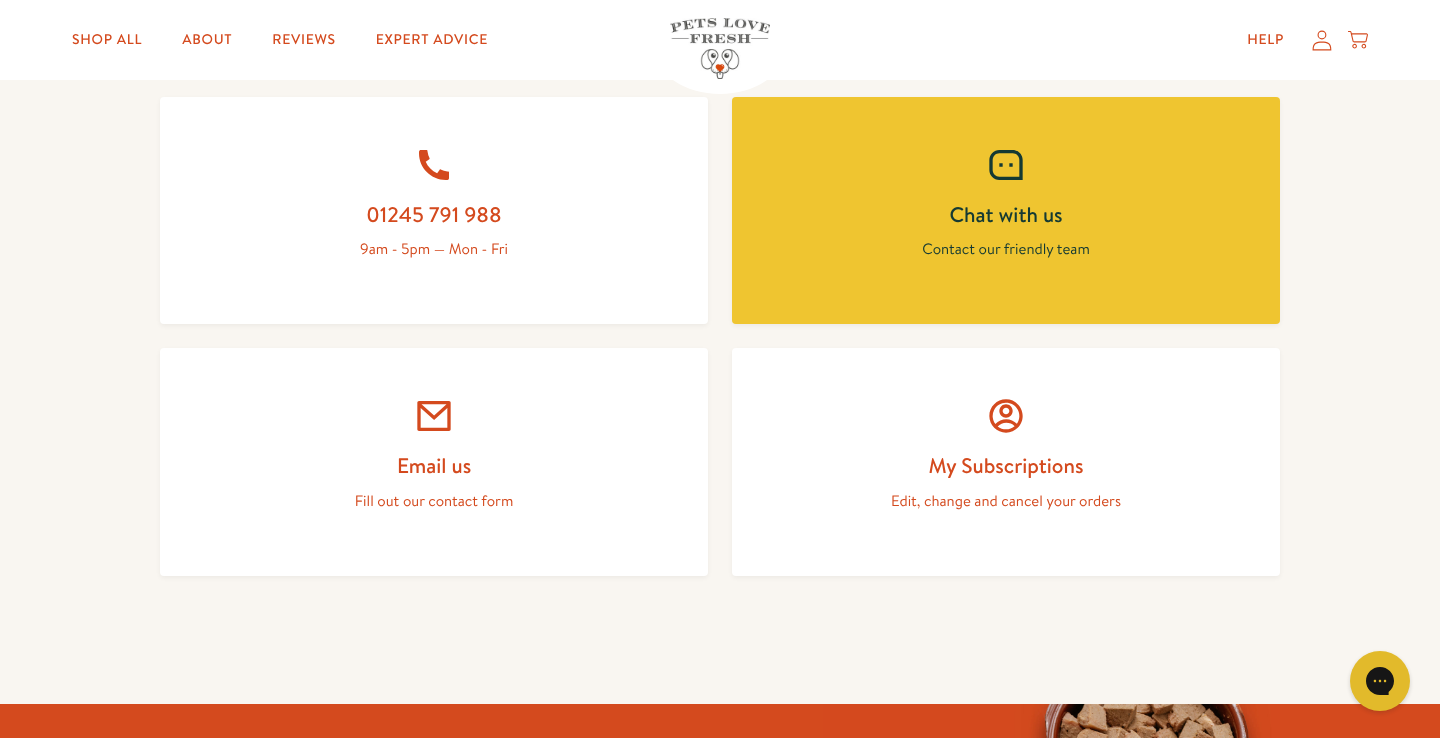 click on "My Subscriptions" at bounding box center (1006, 465) 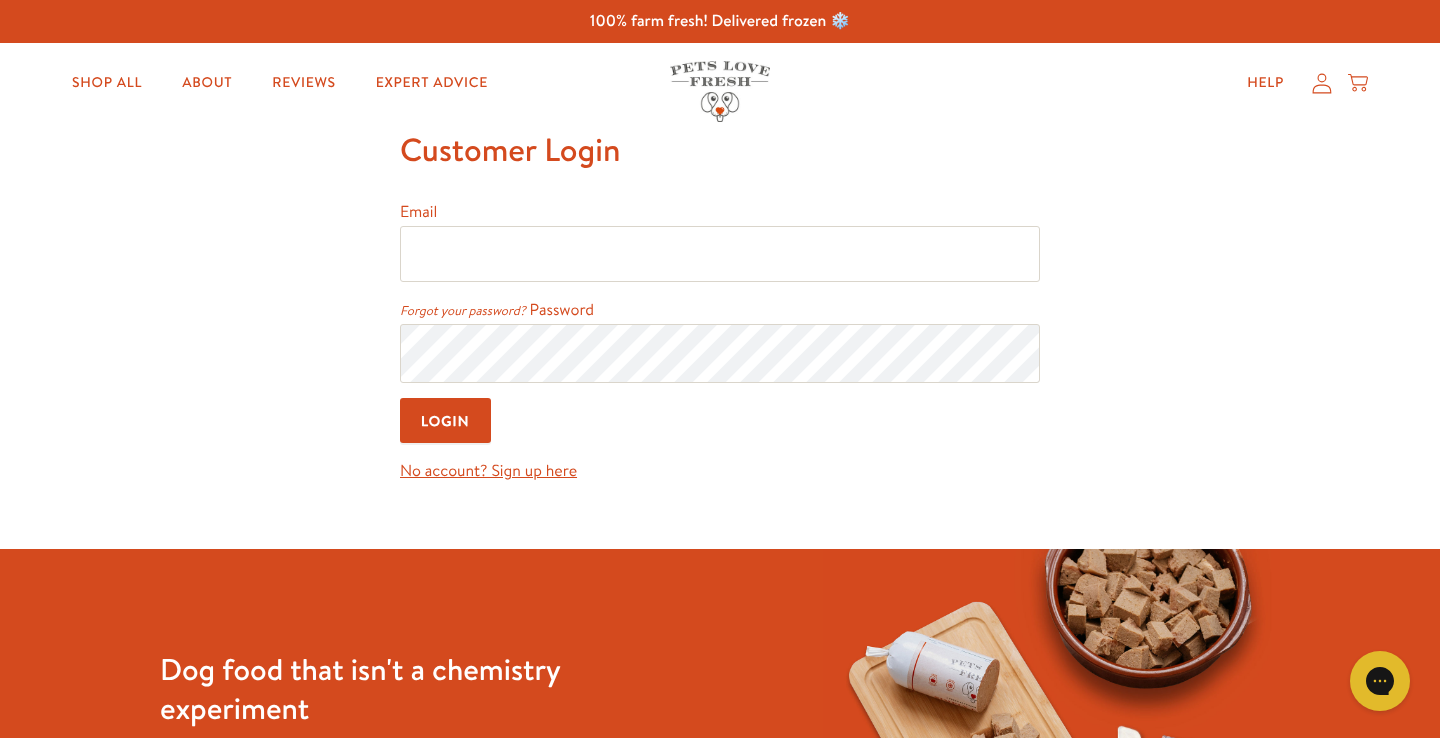 scroll, scrollTop: 0, scrollLeft: 0, axis: both 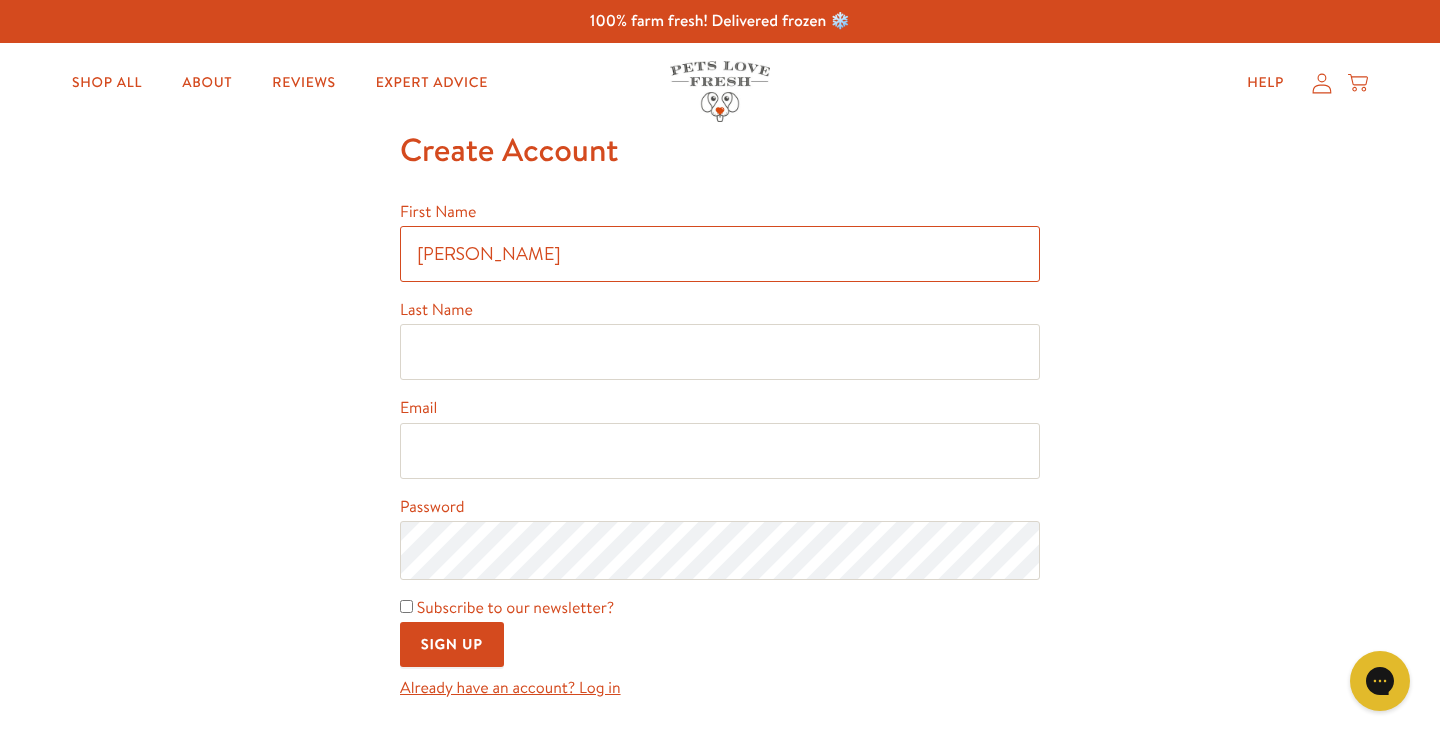 type on "stuart" 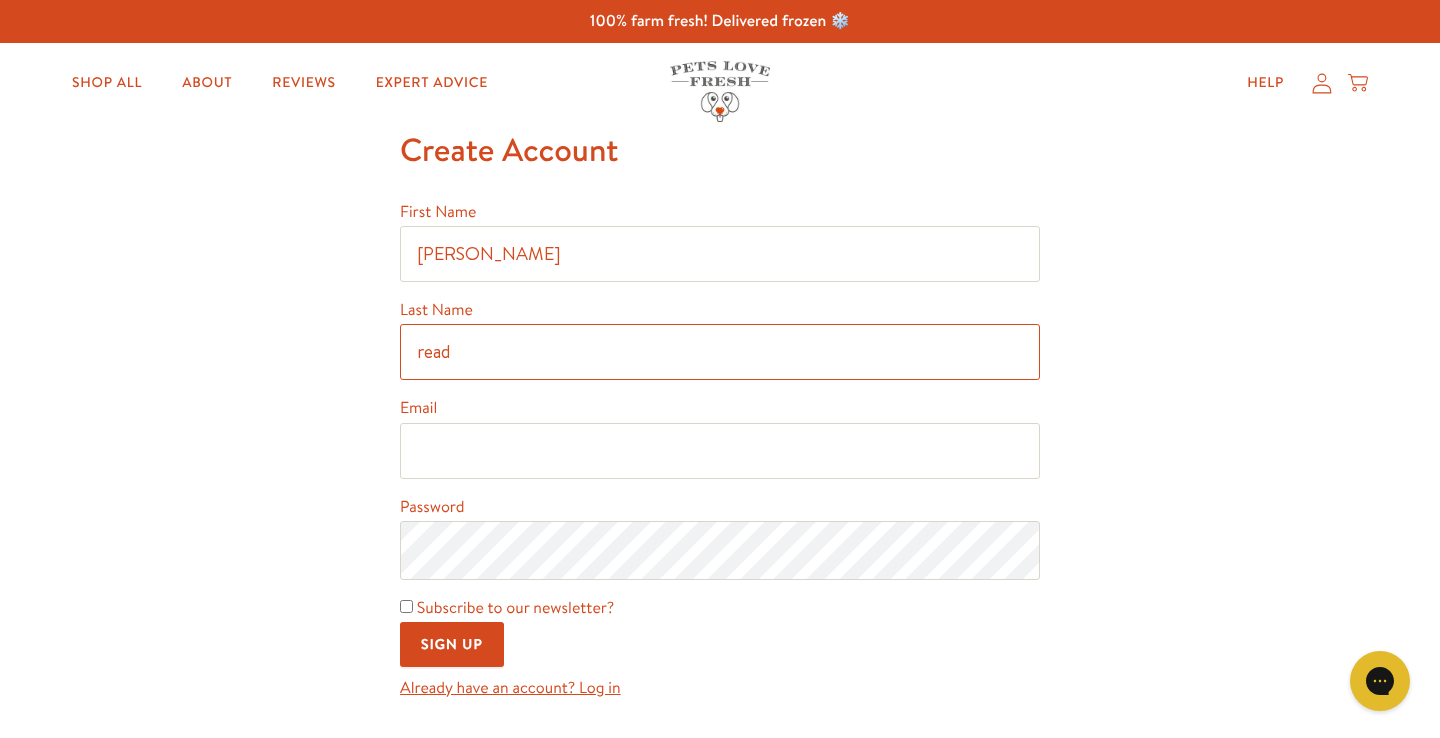 type on "read" 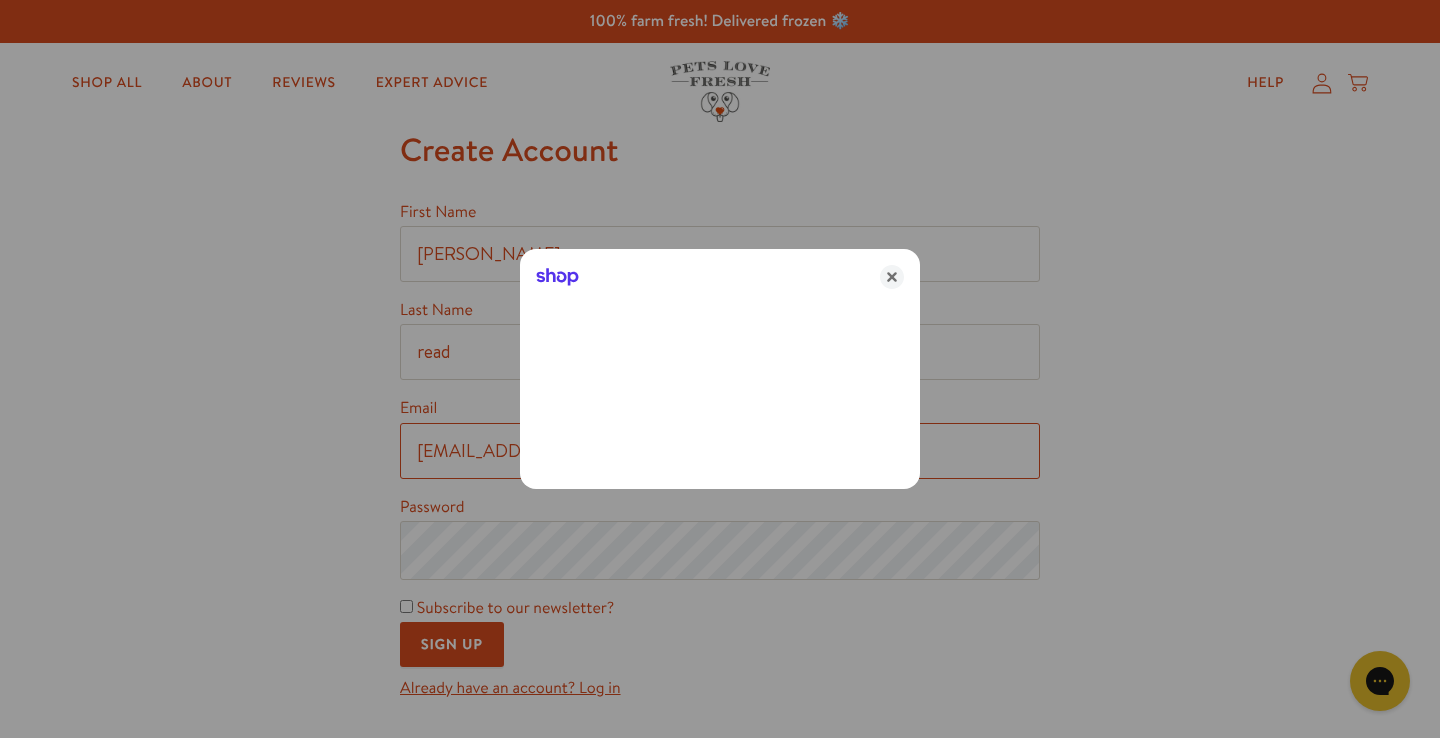 type on "saxophone104@hotmail.com" 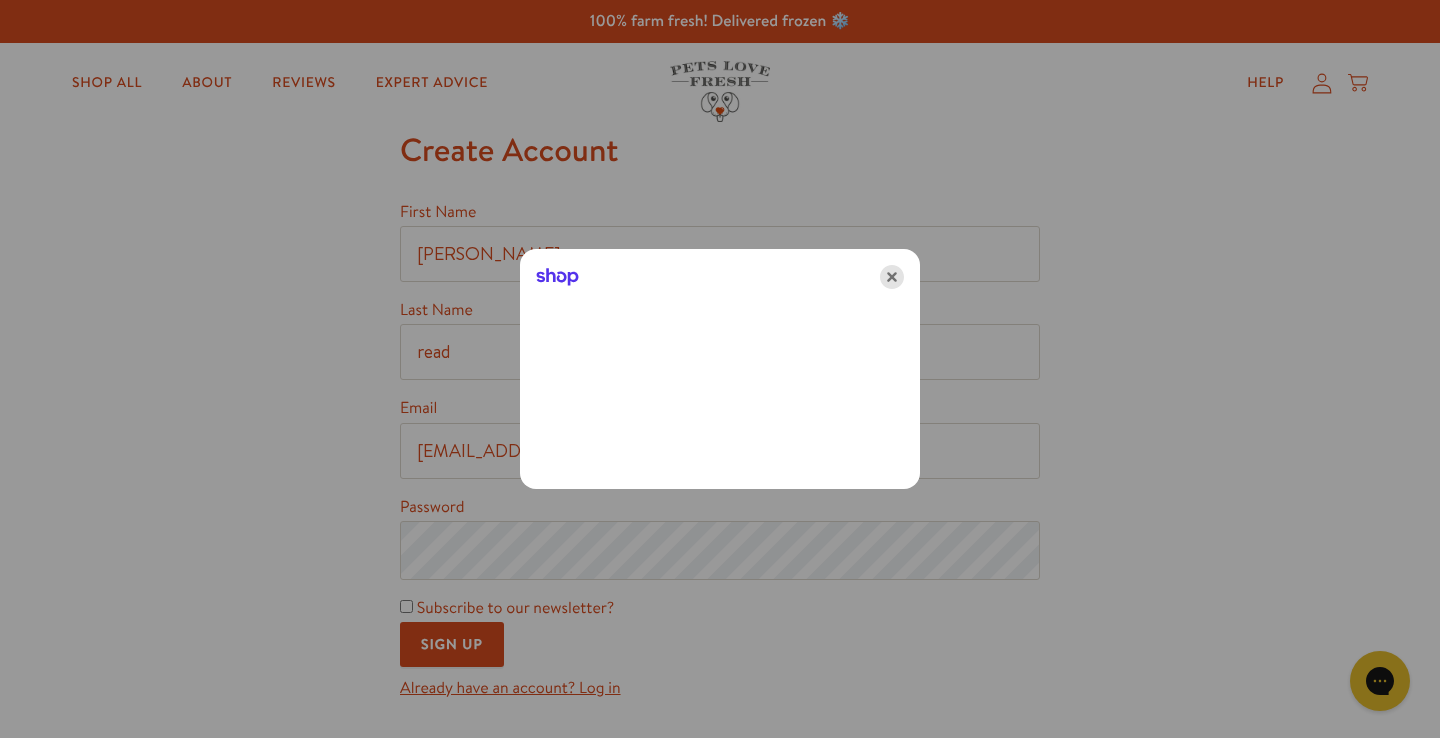 click 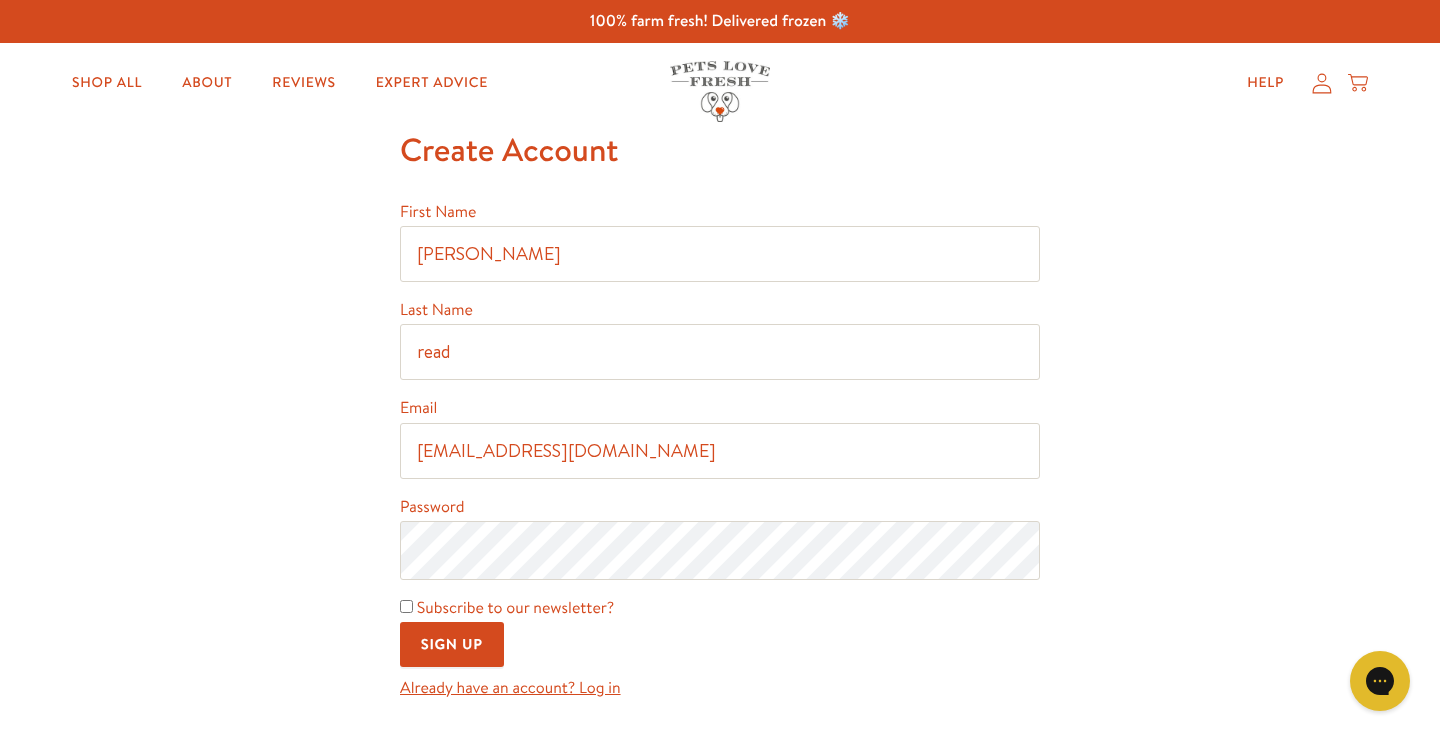 click on "Subscribe to our newsletter?" at bounding box center (406, 606) 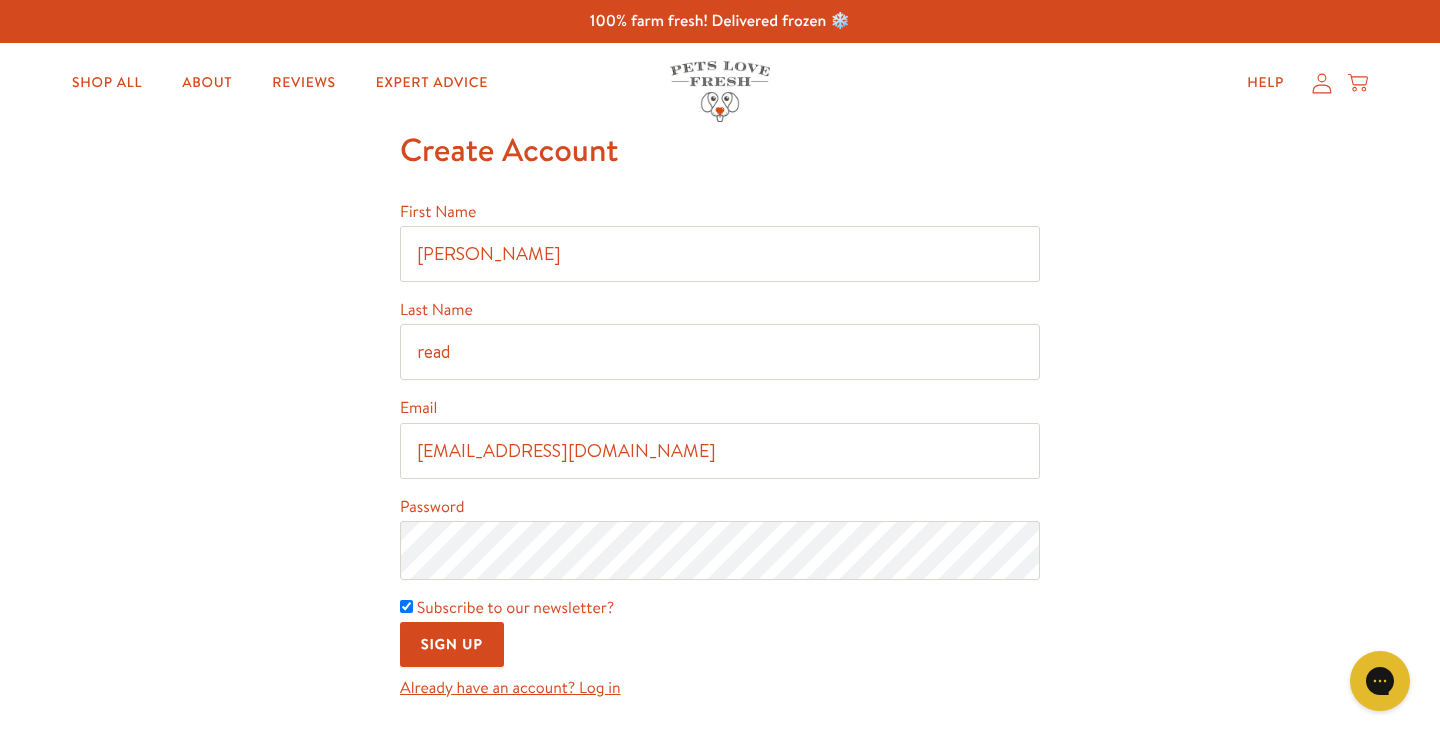 click on "Sign Up" at bounding box center (452, 644) 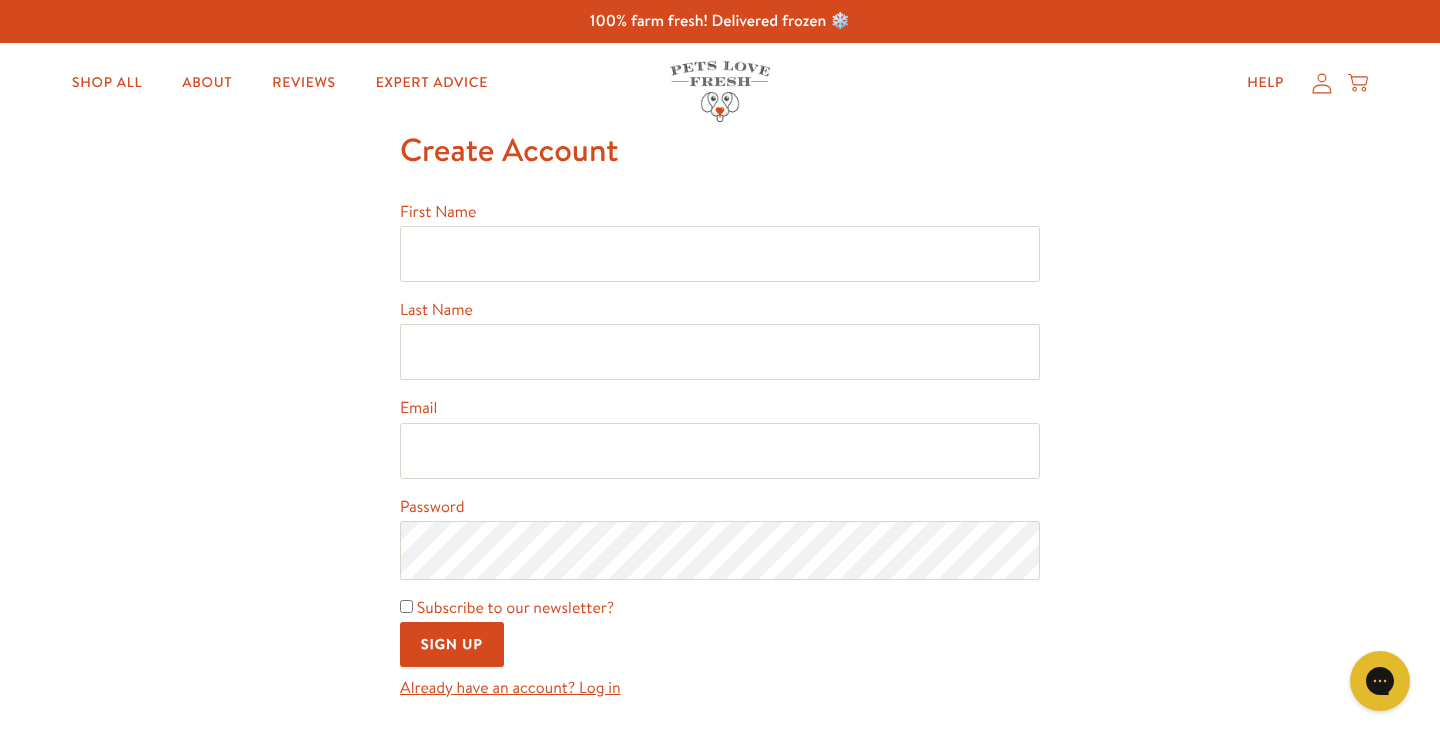 scroll, scrollTop: 0, scrollLeft: 0, axis: both 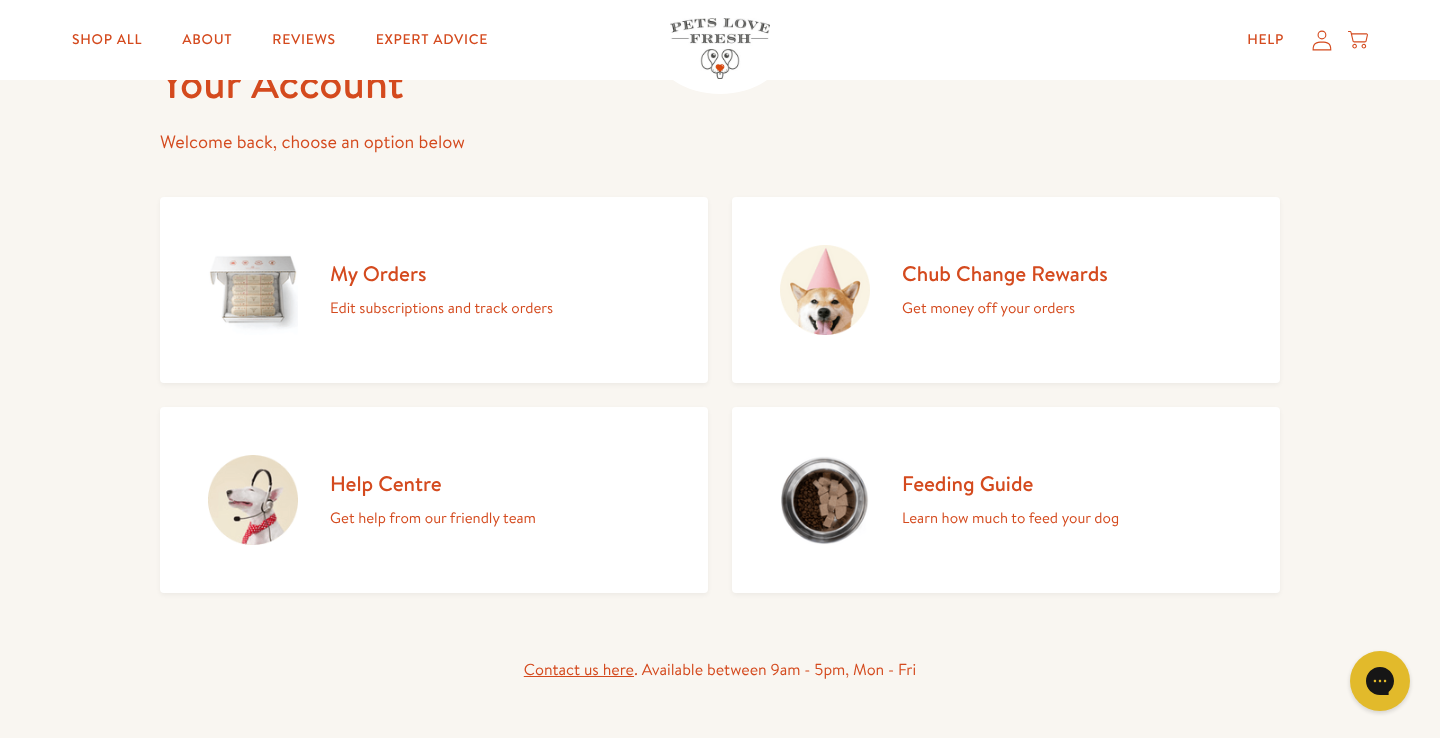 click on "My Orders" at bounding box center (441, 273) 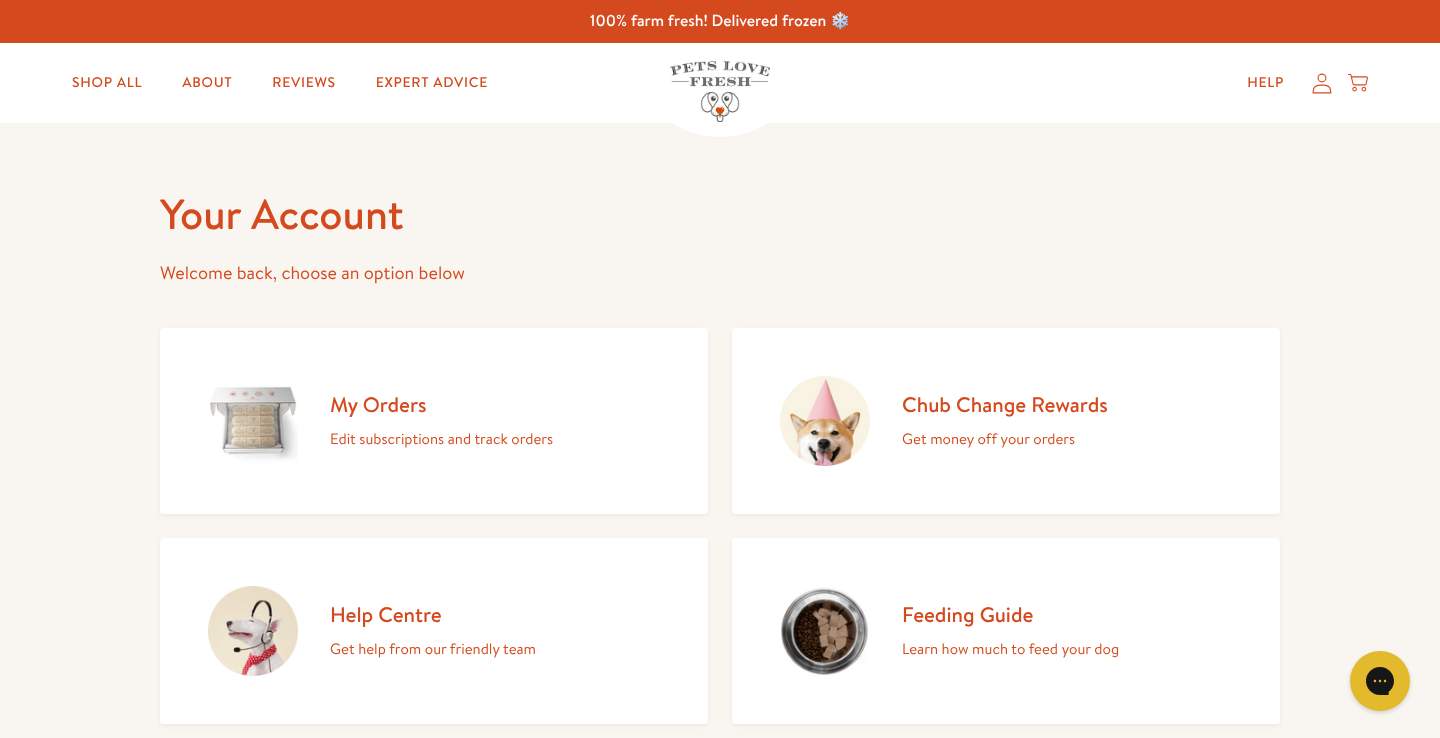 scroll, scrollTop: 0, scrollLeft: 0, axis: both 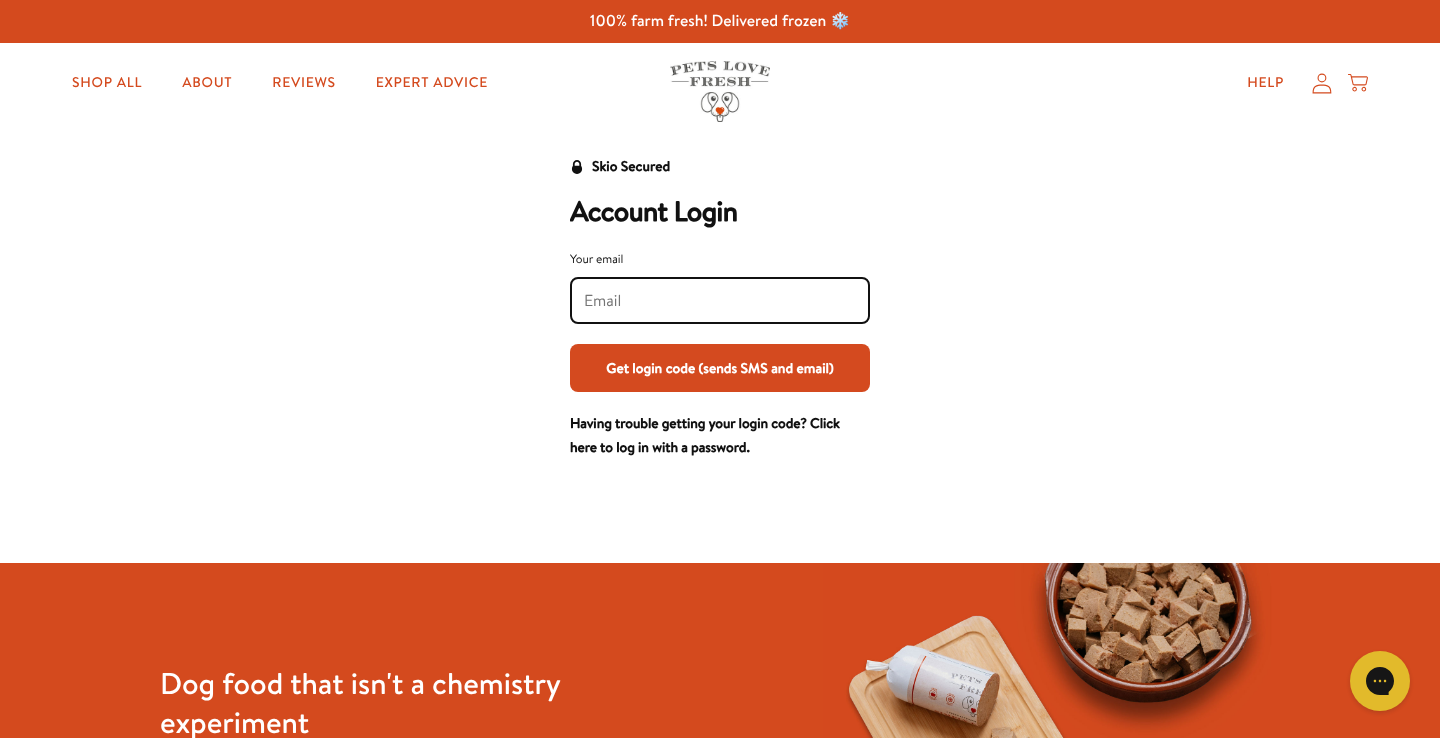 type on "saxophone104@hotmail.com" 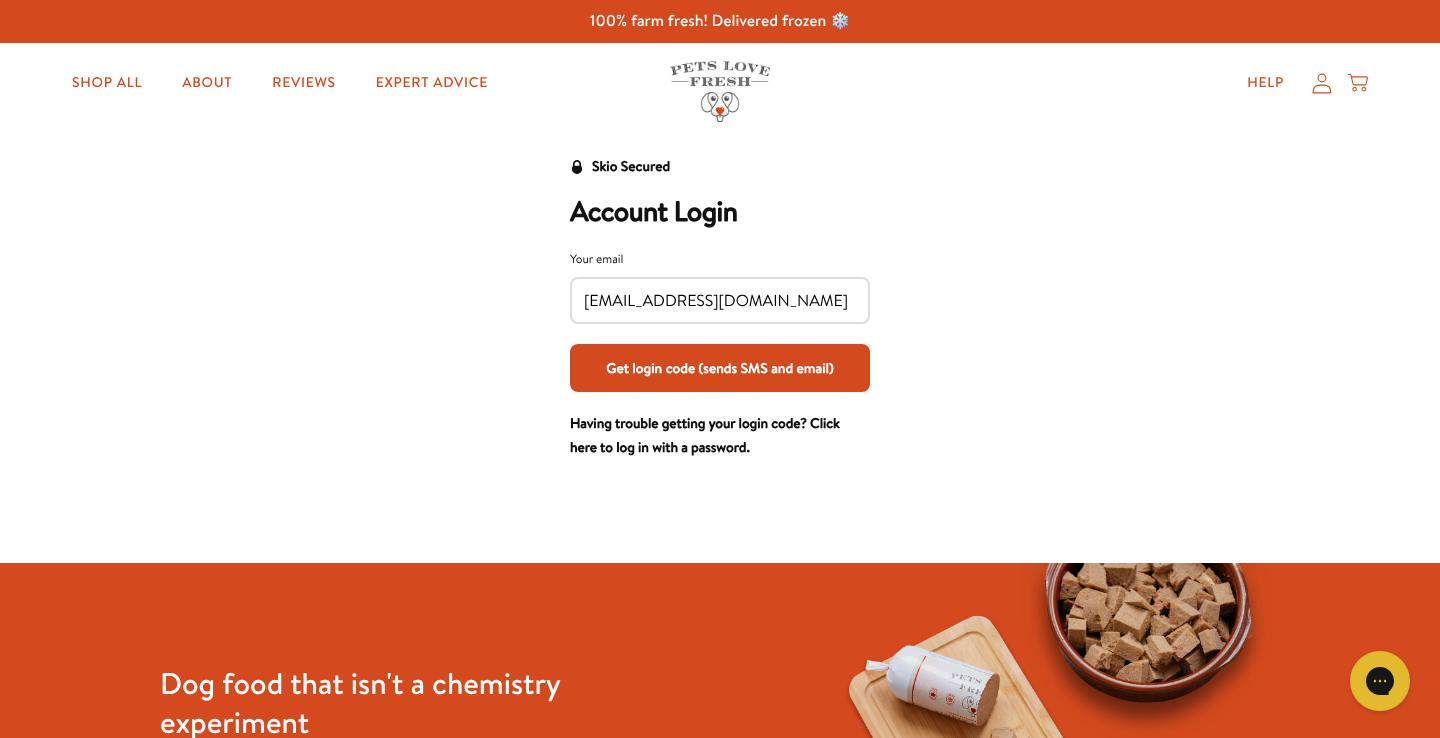 click on "Get login code (sends SMS and email)" at bounding box center (720, 368) 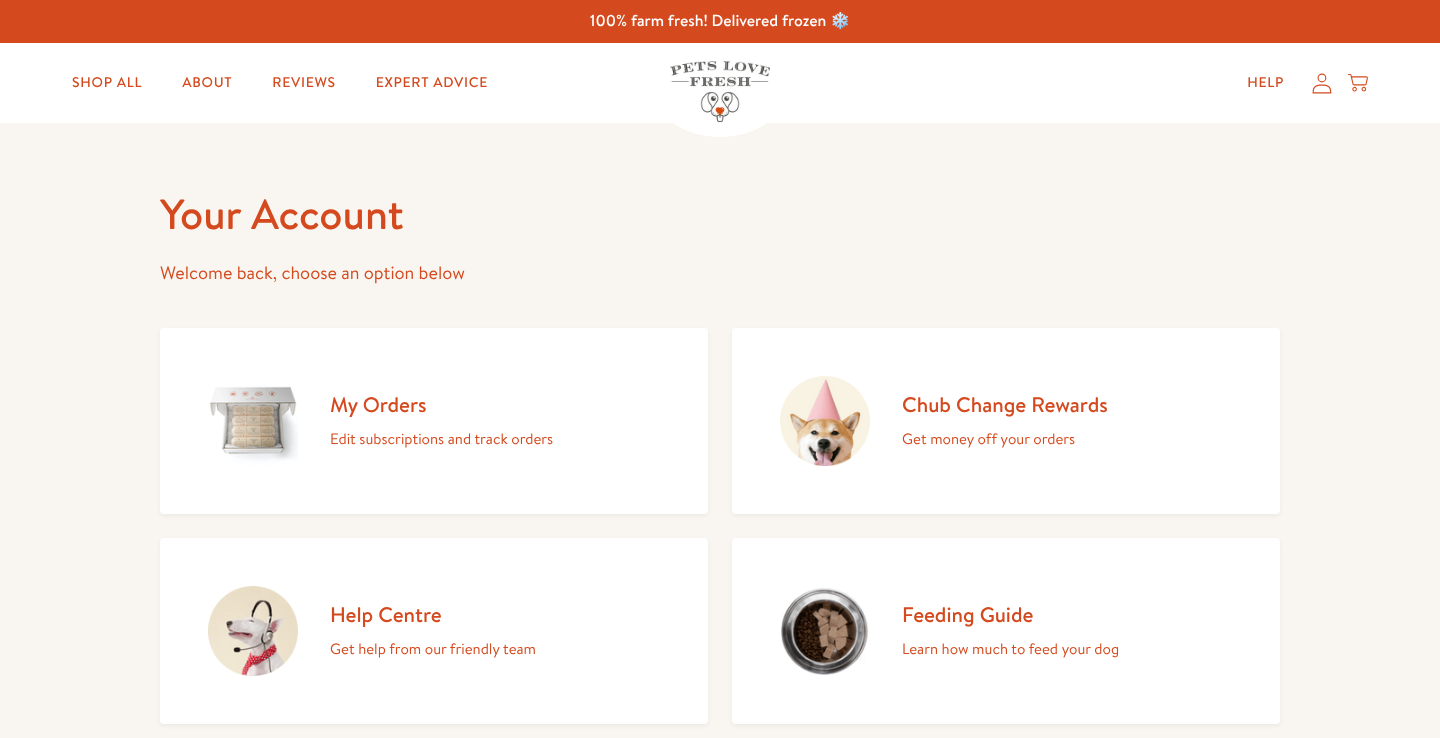 scroll, scrollTop: 0, scrollLeft: 0, axis: both 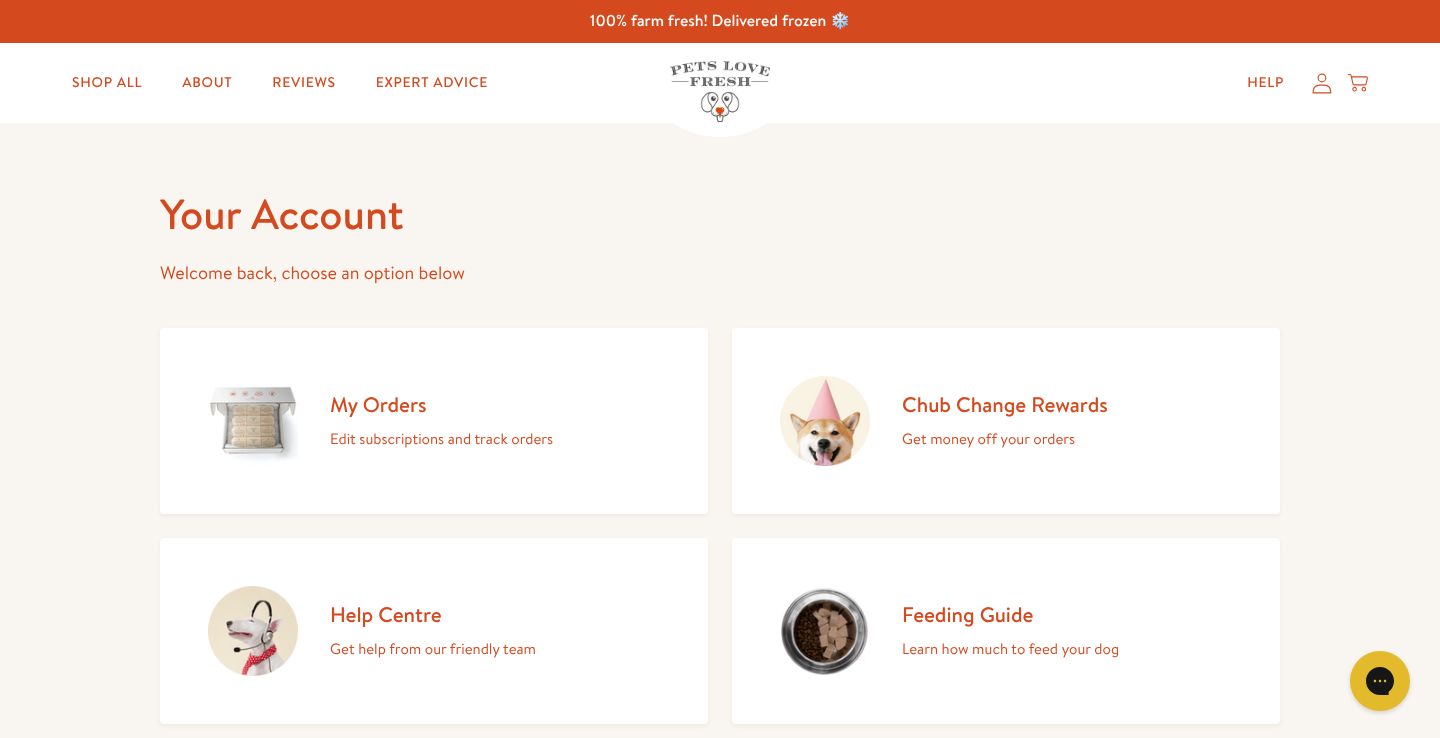 click 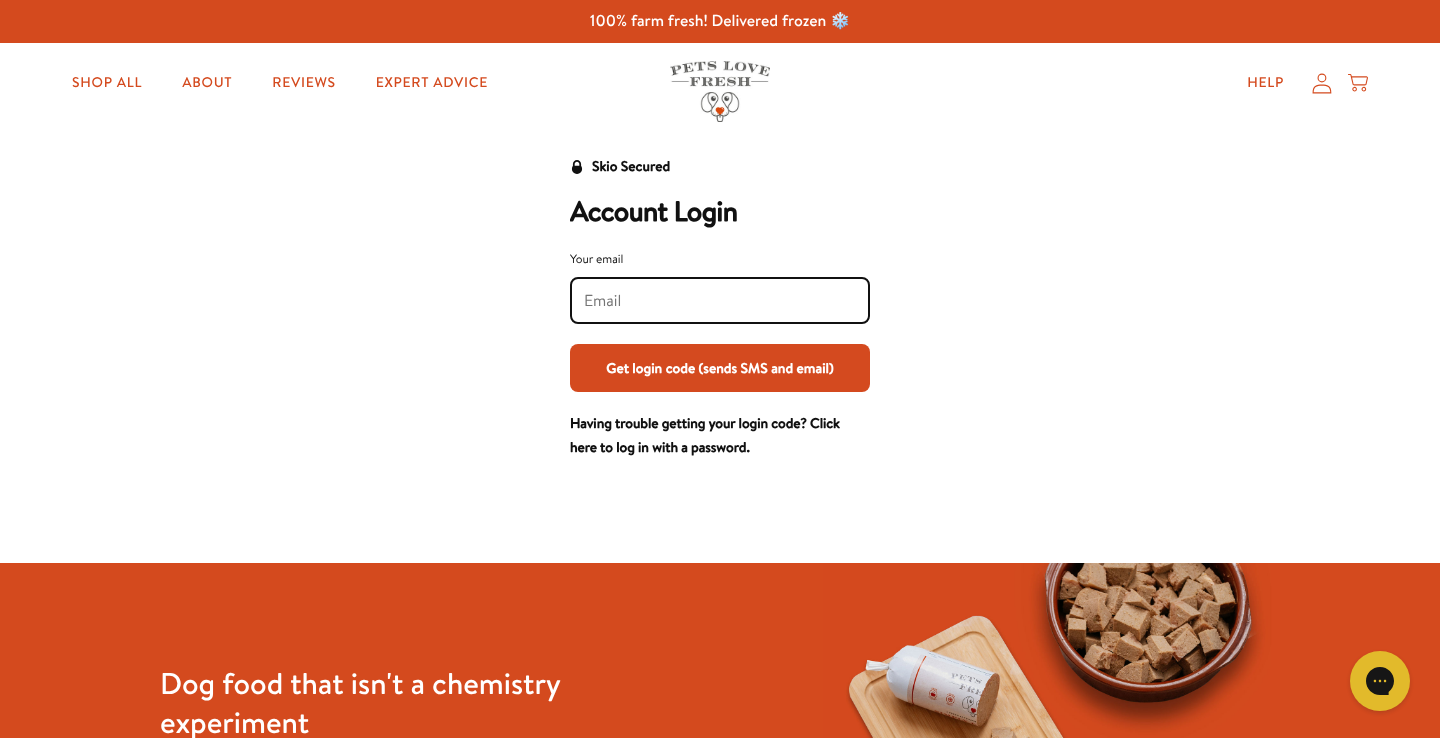 scroll, scrollTop: 0, scrollLeft: 0, axis: both 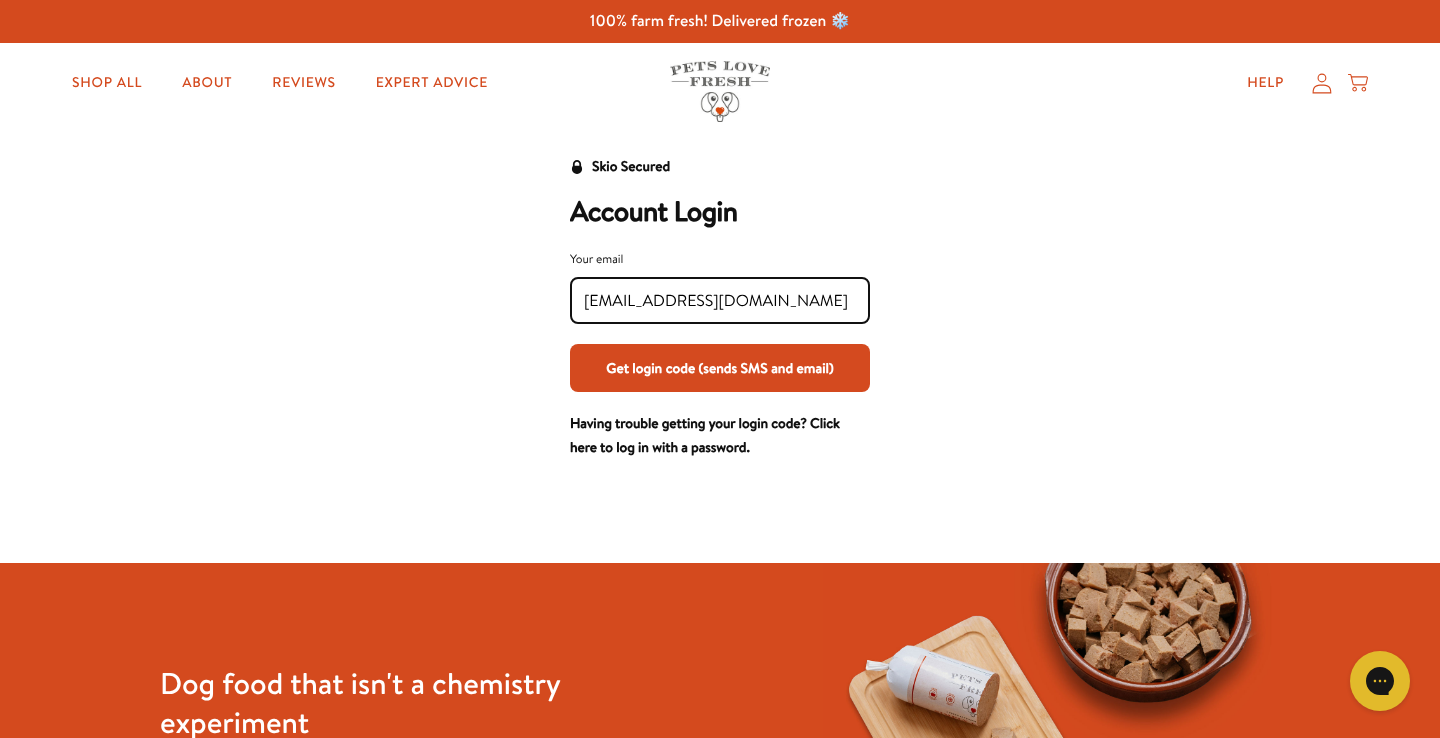 click on "Get login code (sends SMS and email)" at bounding box center [720, 368] 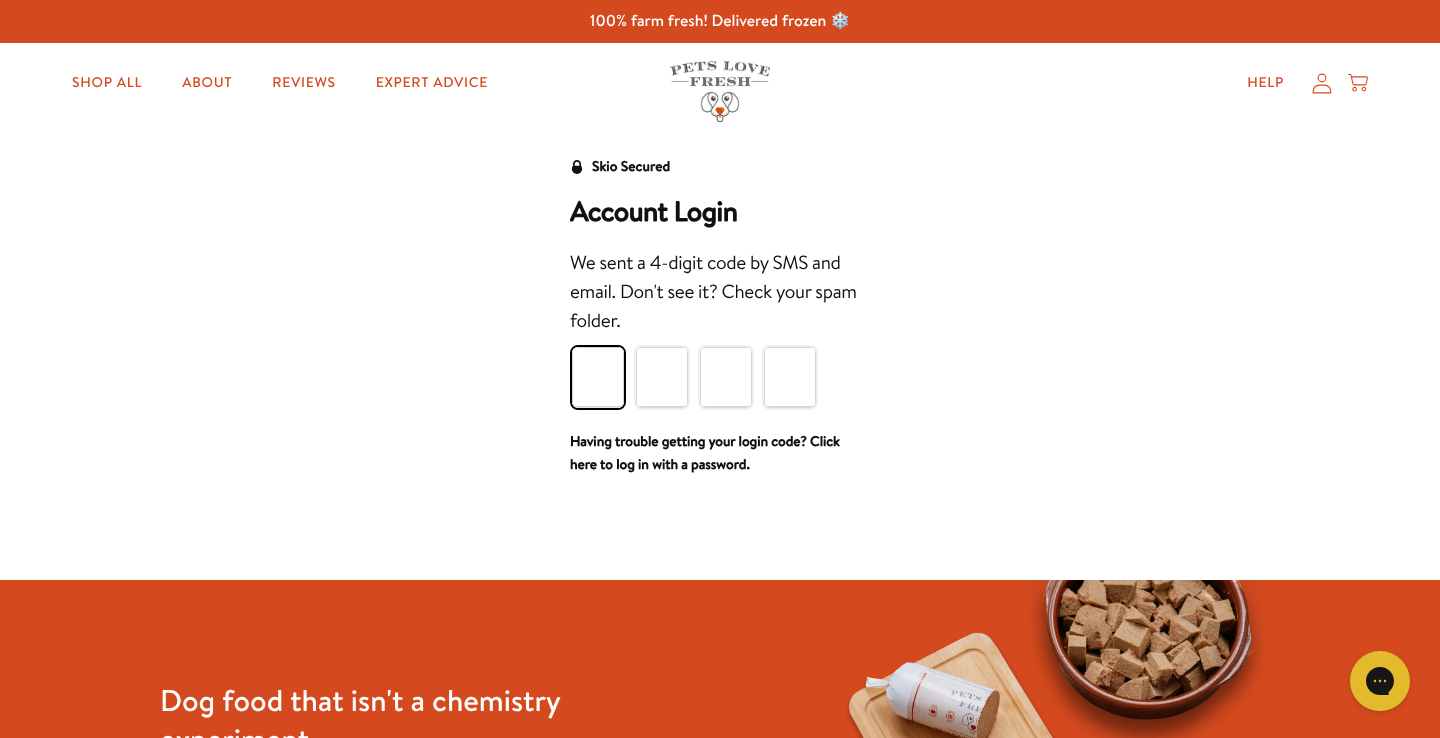 type on "3" 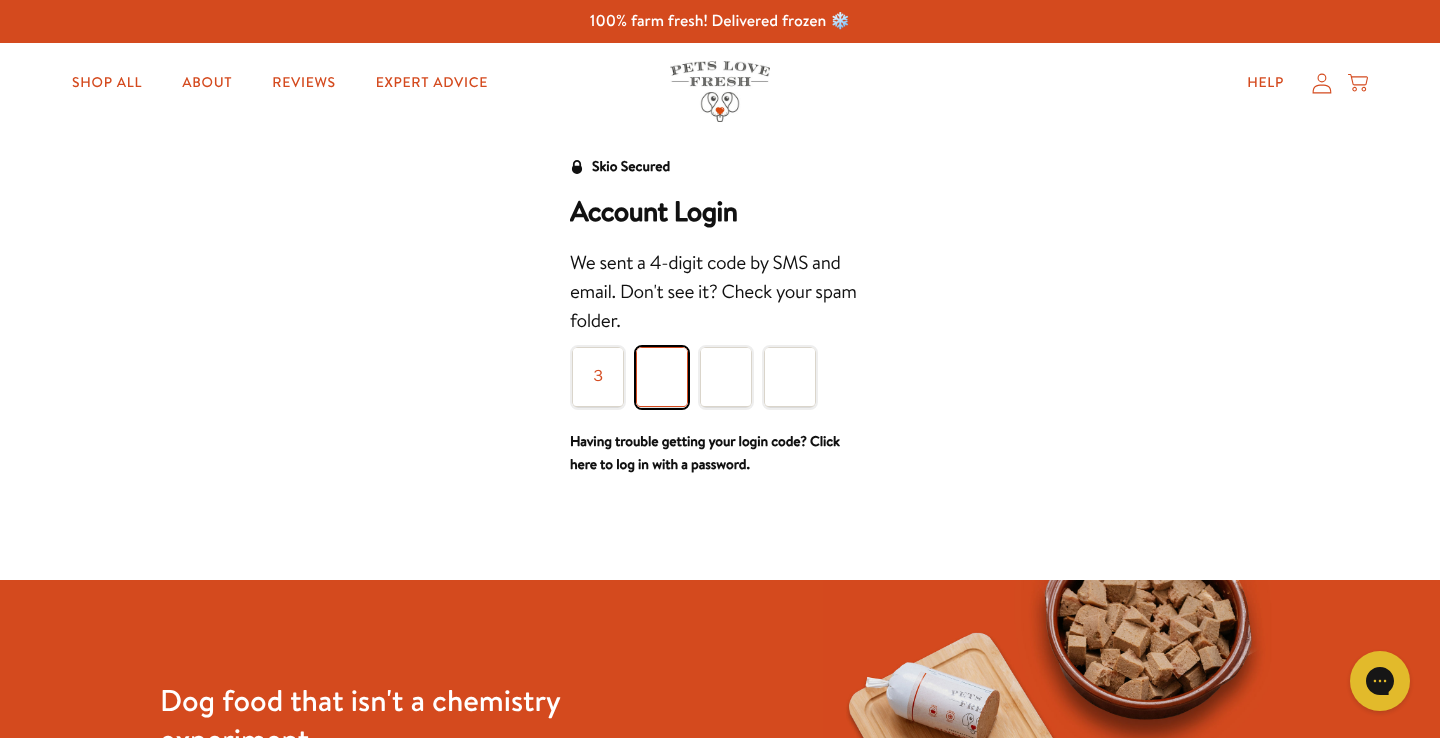 type on "2" 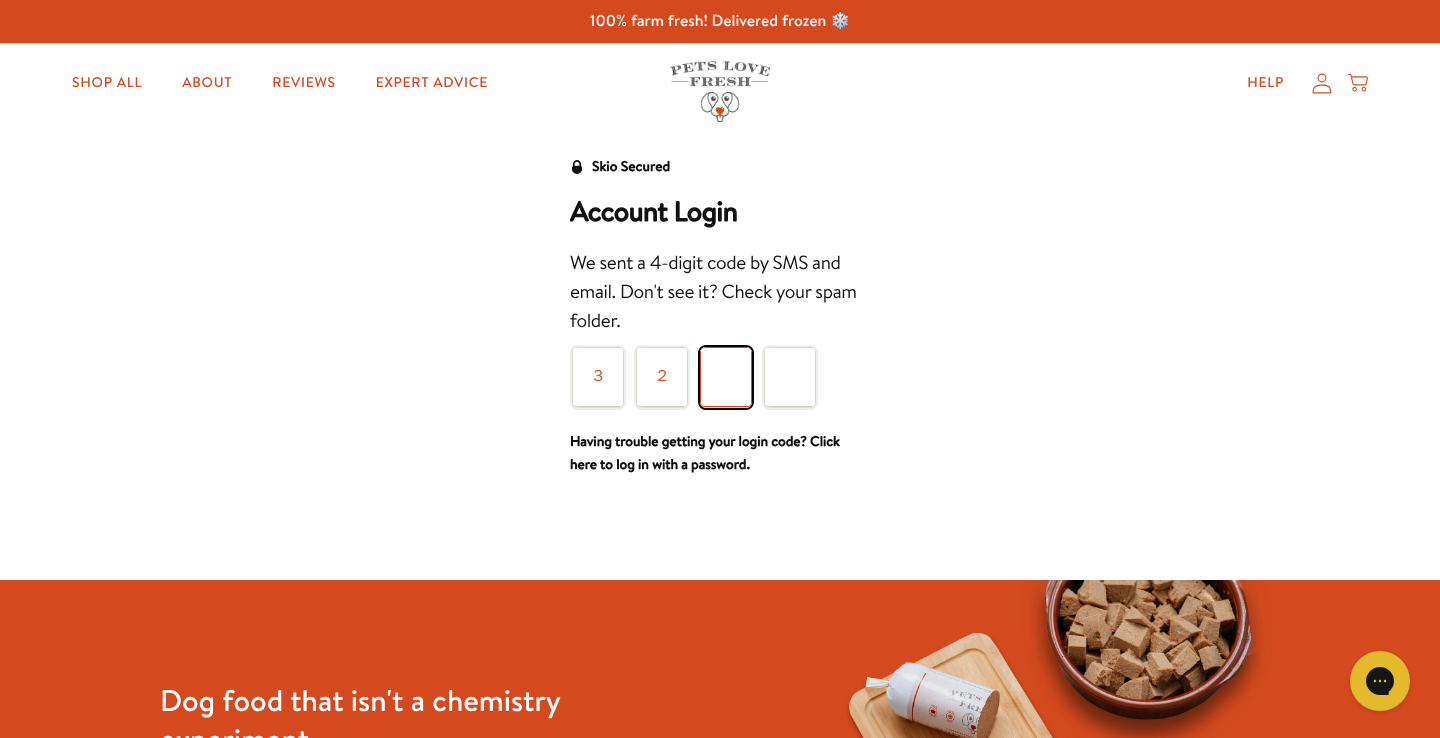 type on "0" 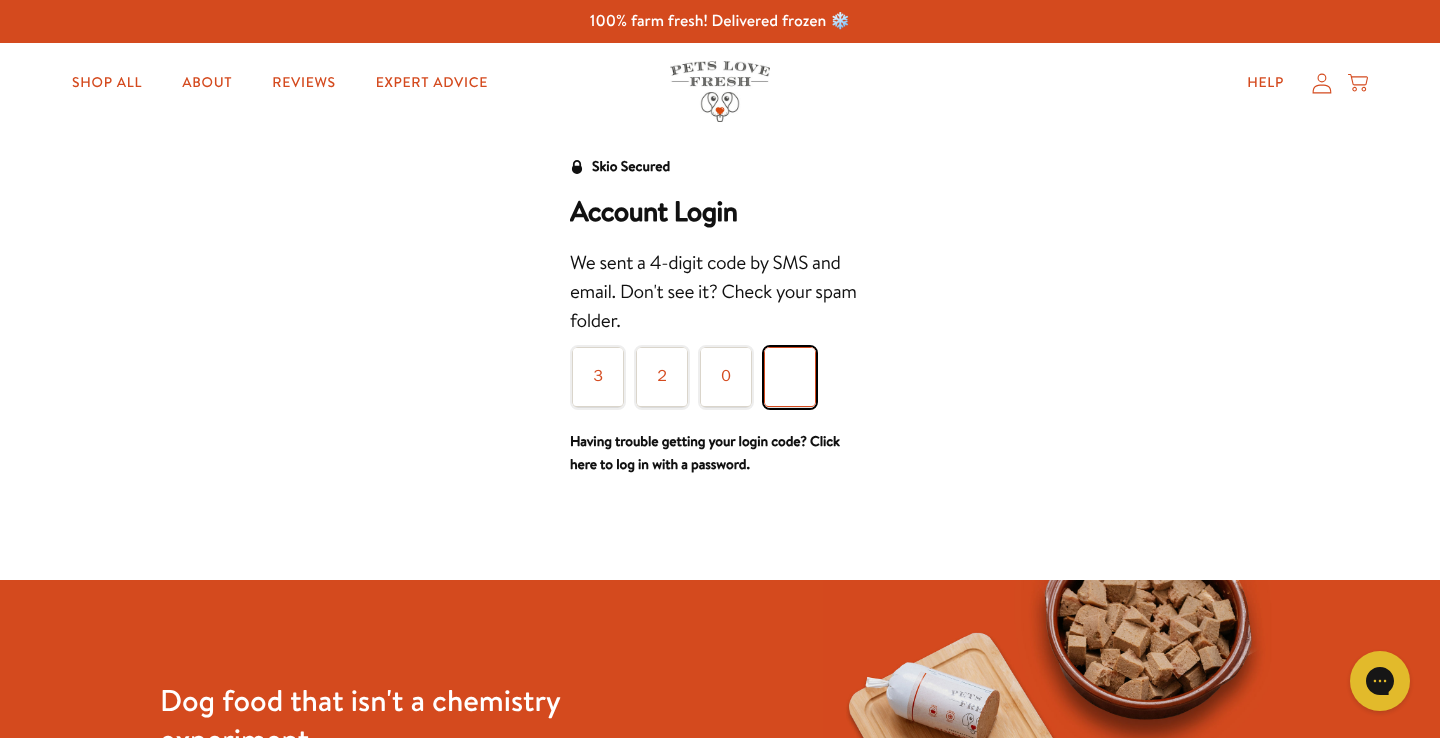 type on "0" 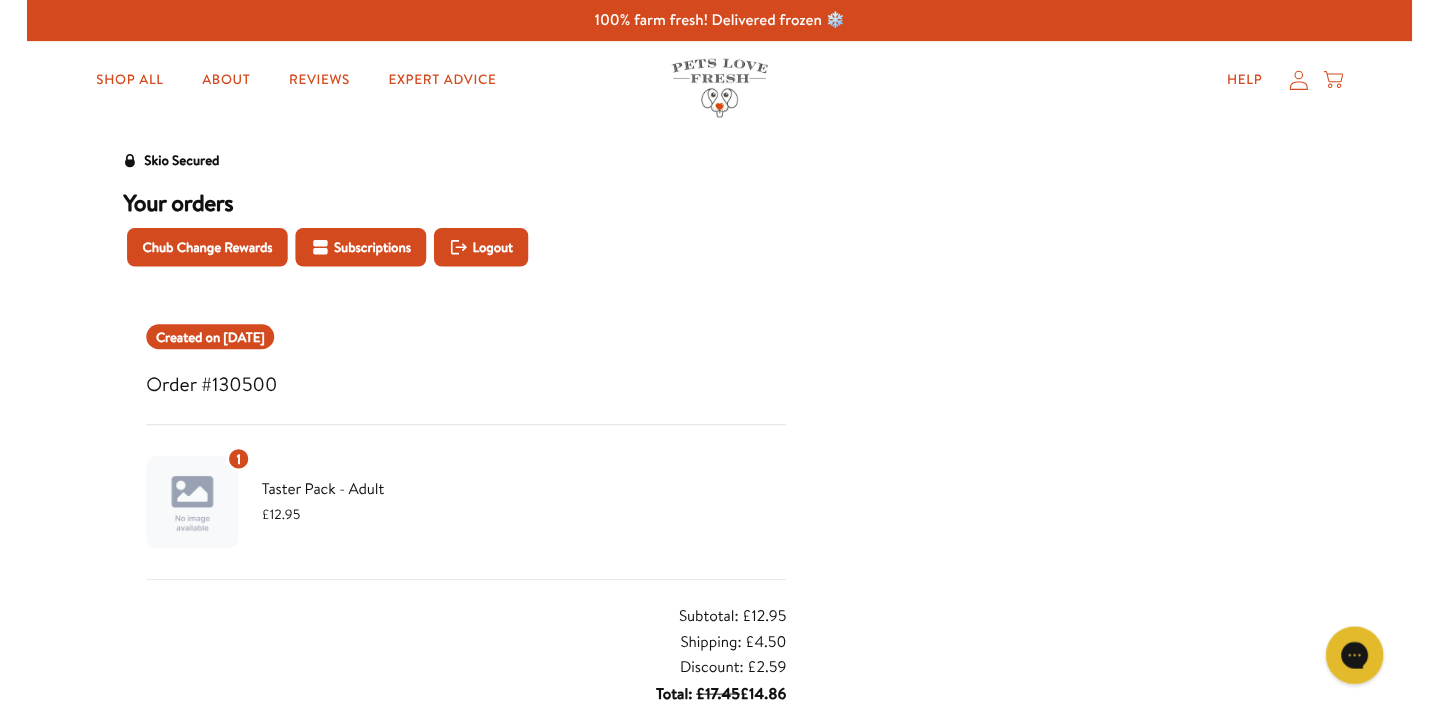 scroll, scrollTop: 0, scrollLeft: 0, axis: both 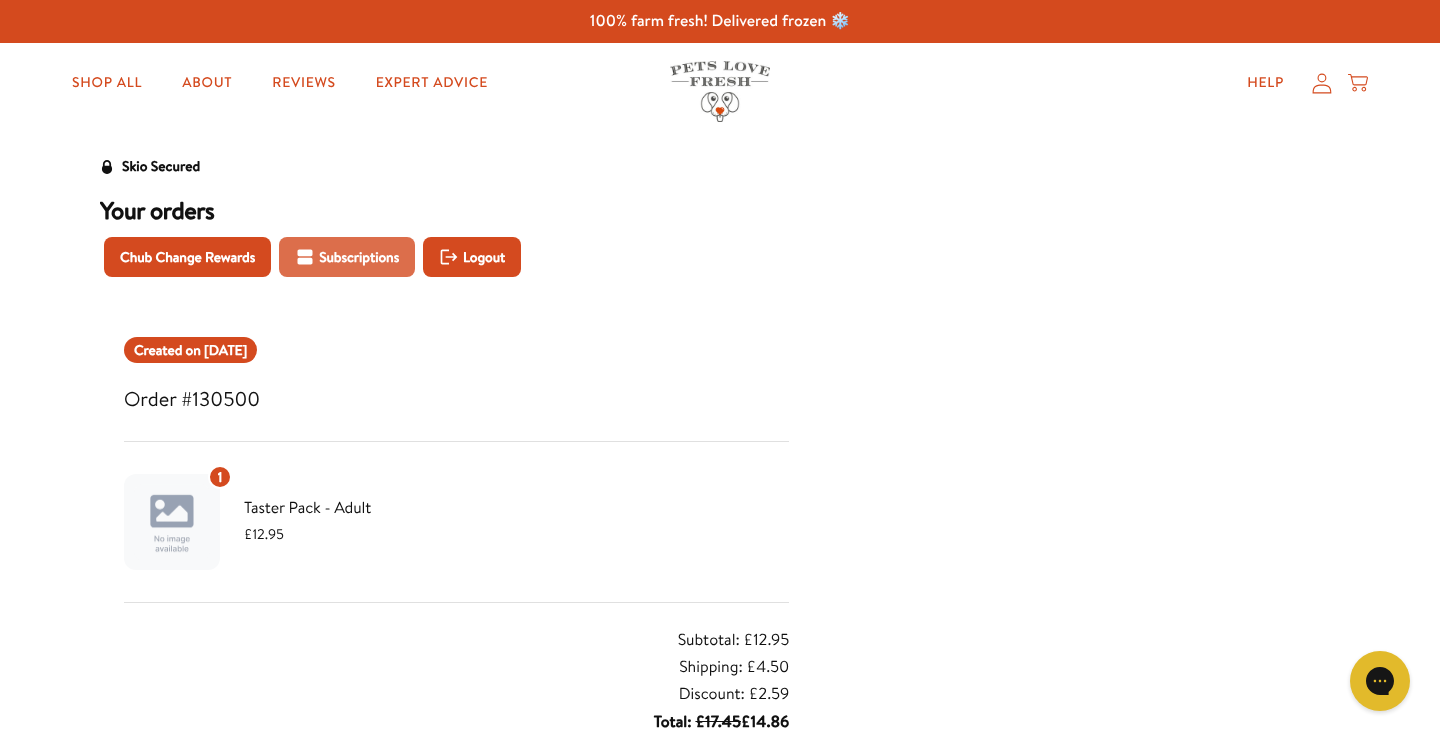click on "Subscriptions" at bounding box center (359, 257) 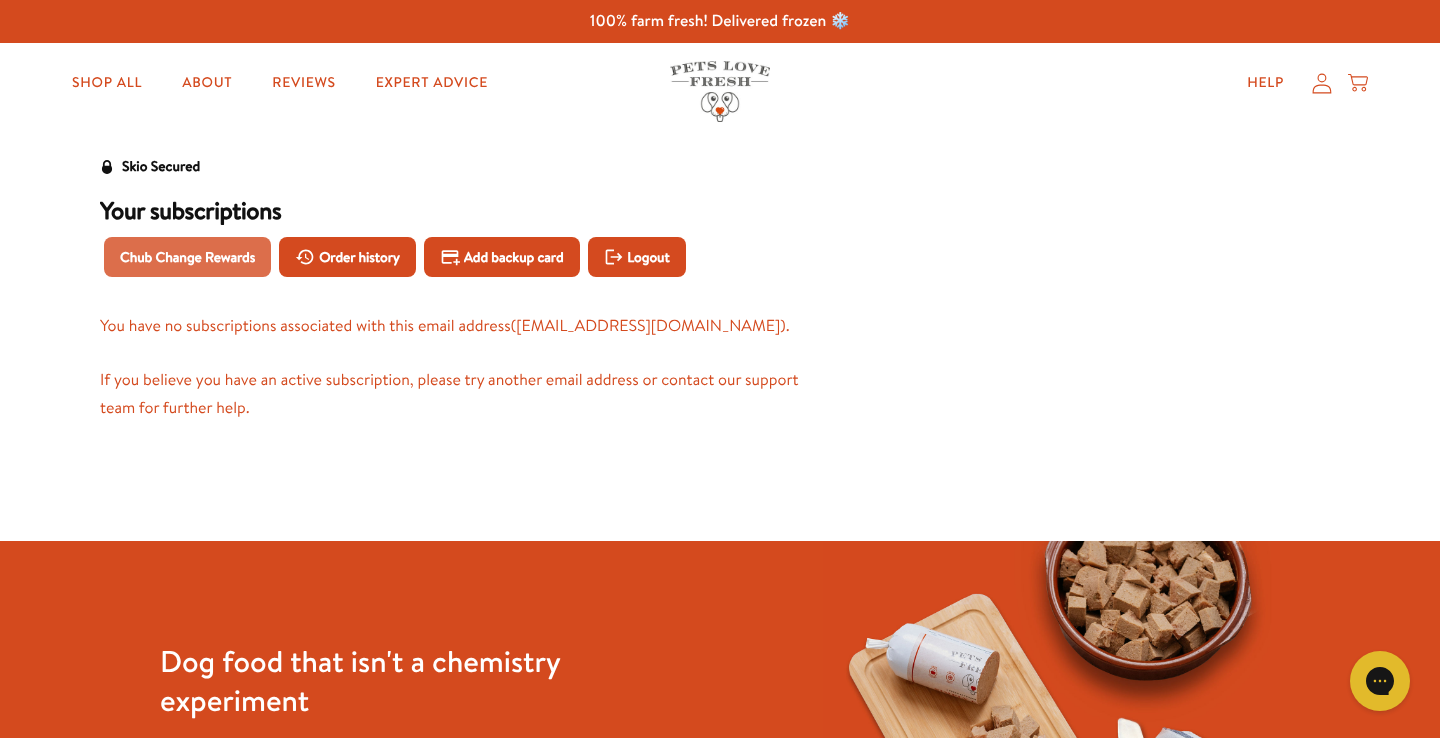 click on "Chub Change Rewards" at bounding box center (187, 257) 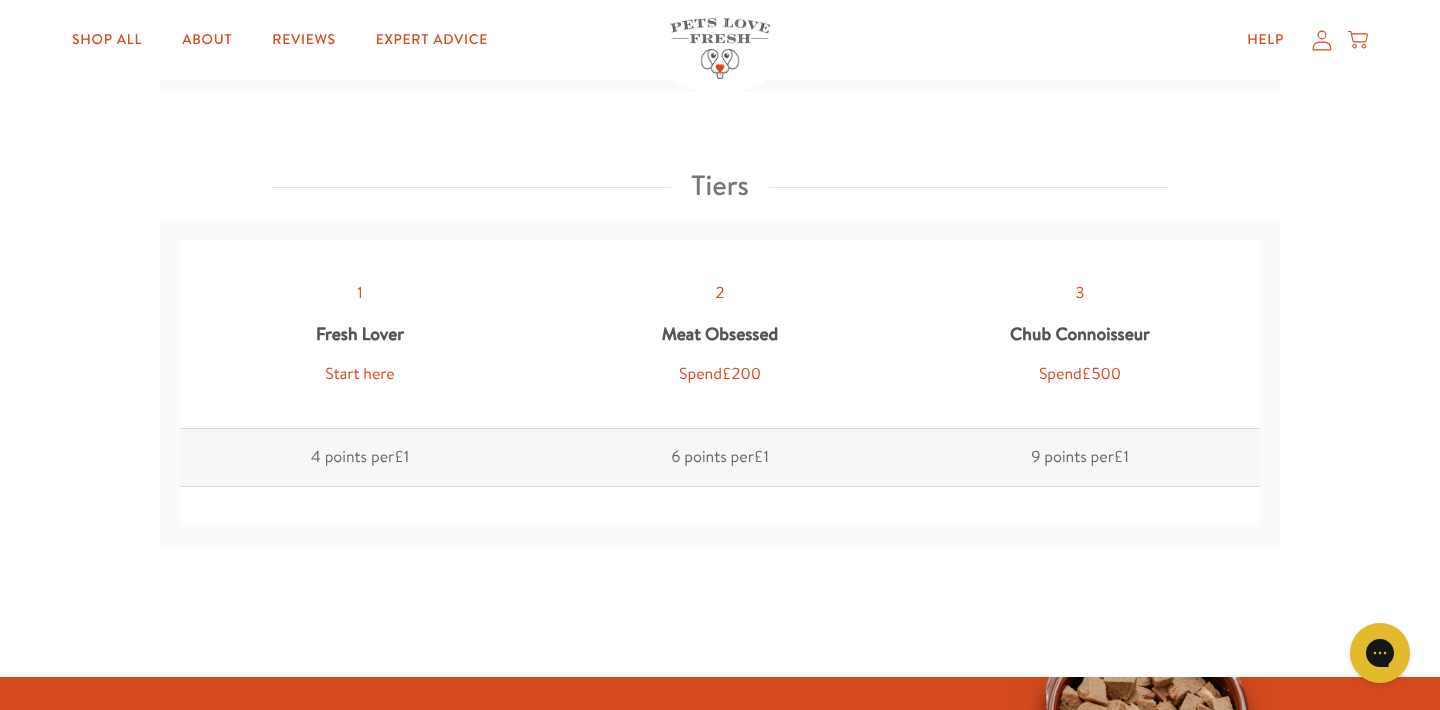 scroll, scrollTop: 2044, scrollLeft: 0, axis: vertical 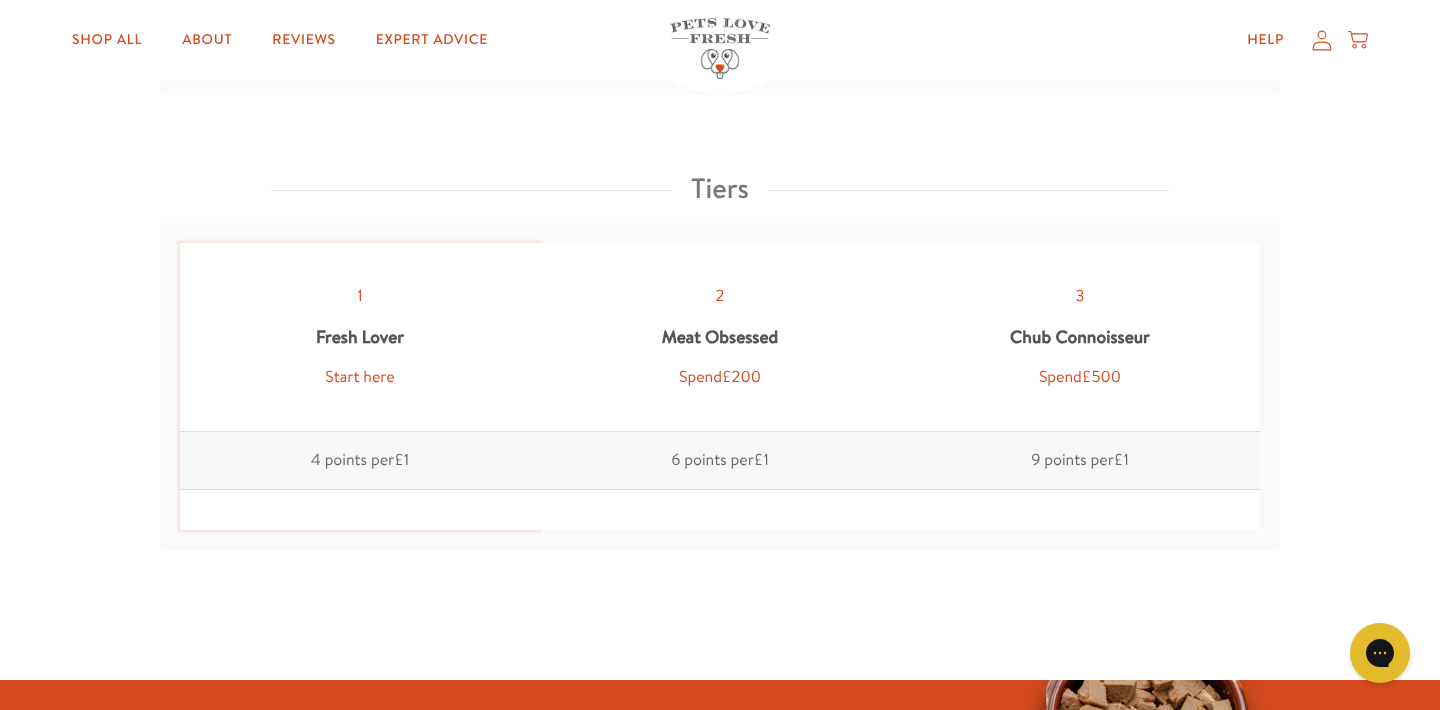 click on "Start here" at bounding box center (359, 377) 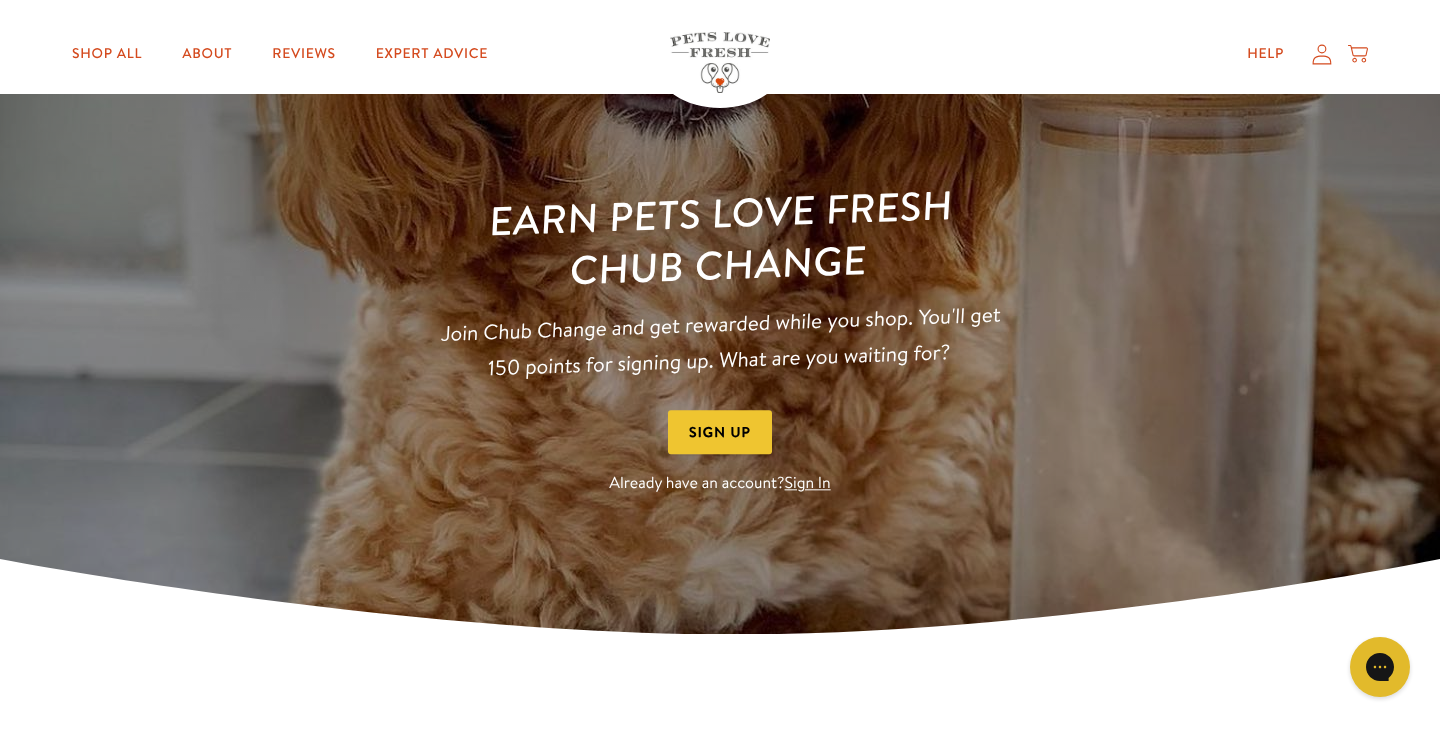 scroll, scrollTop: 112, scrollLeft: 0, axis: vertical 